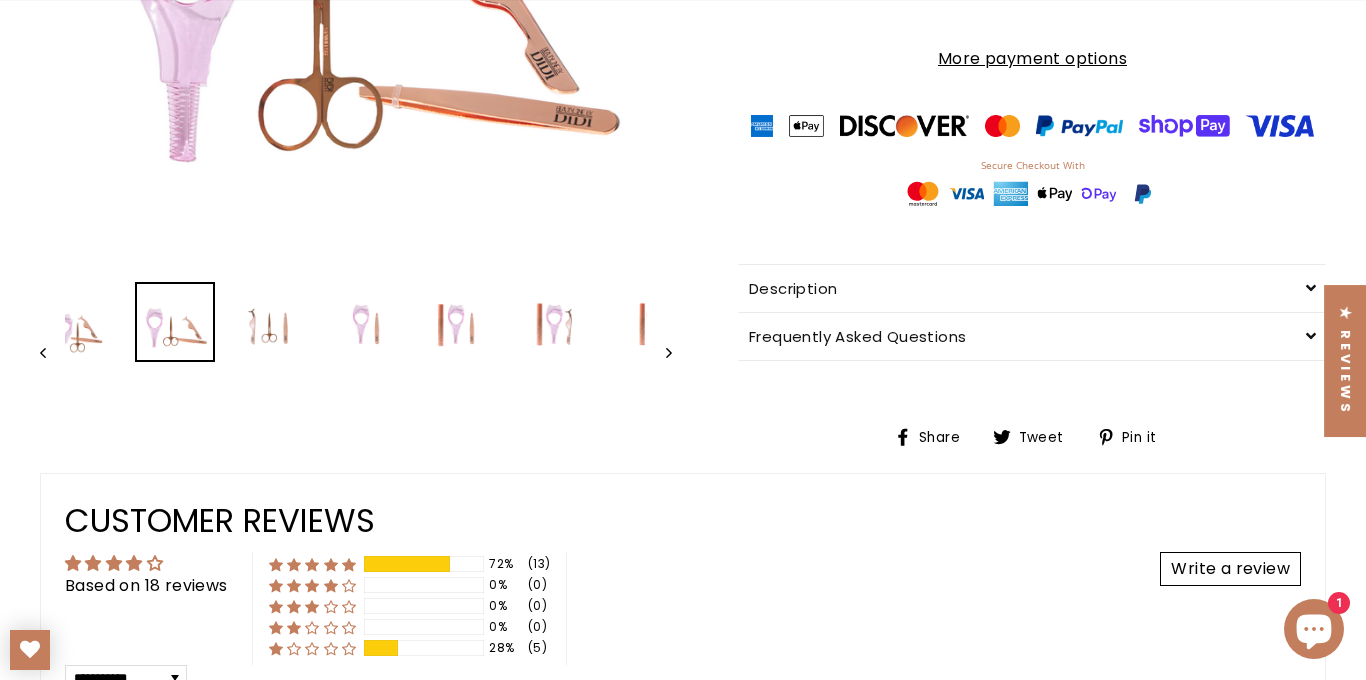 scroll, scrollTop: 0, scrollLeft: 0, axis: both 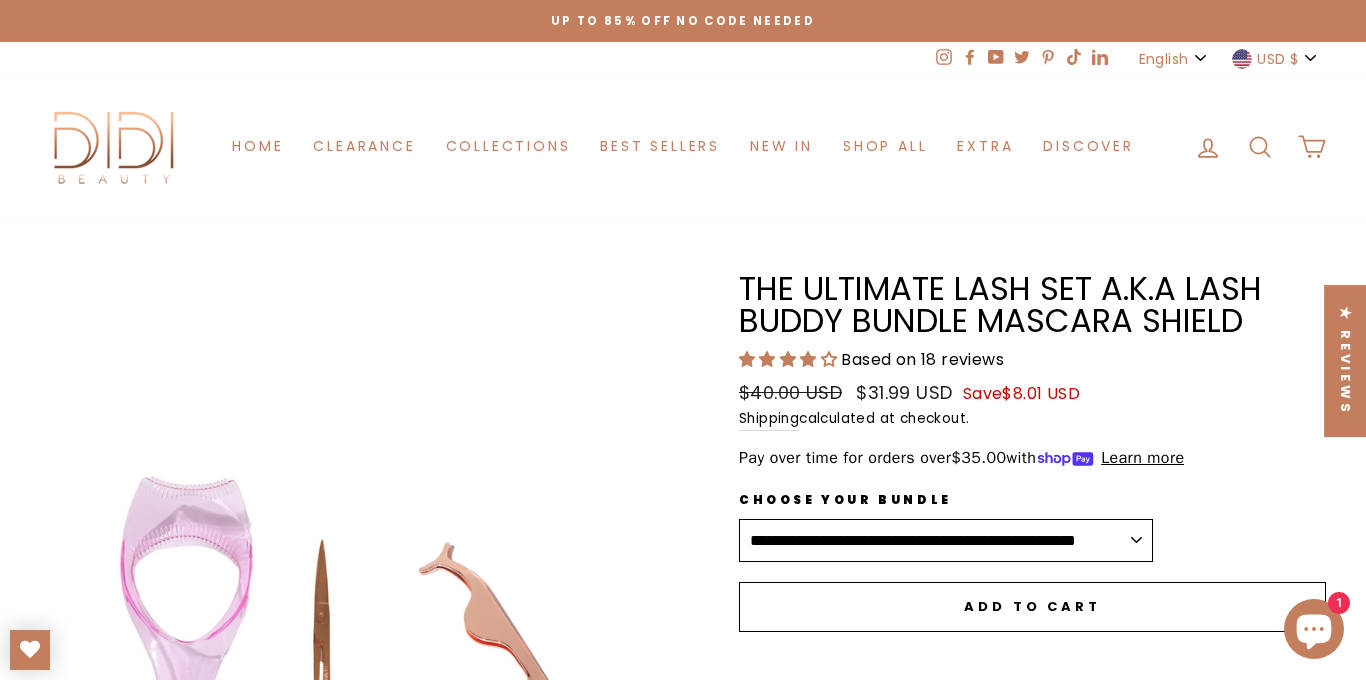 click 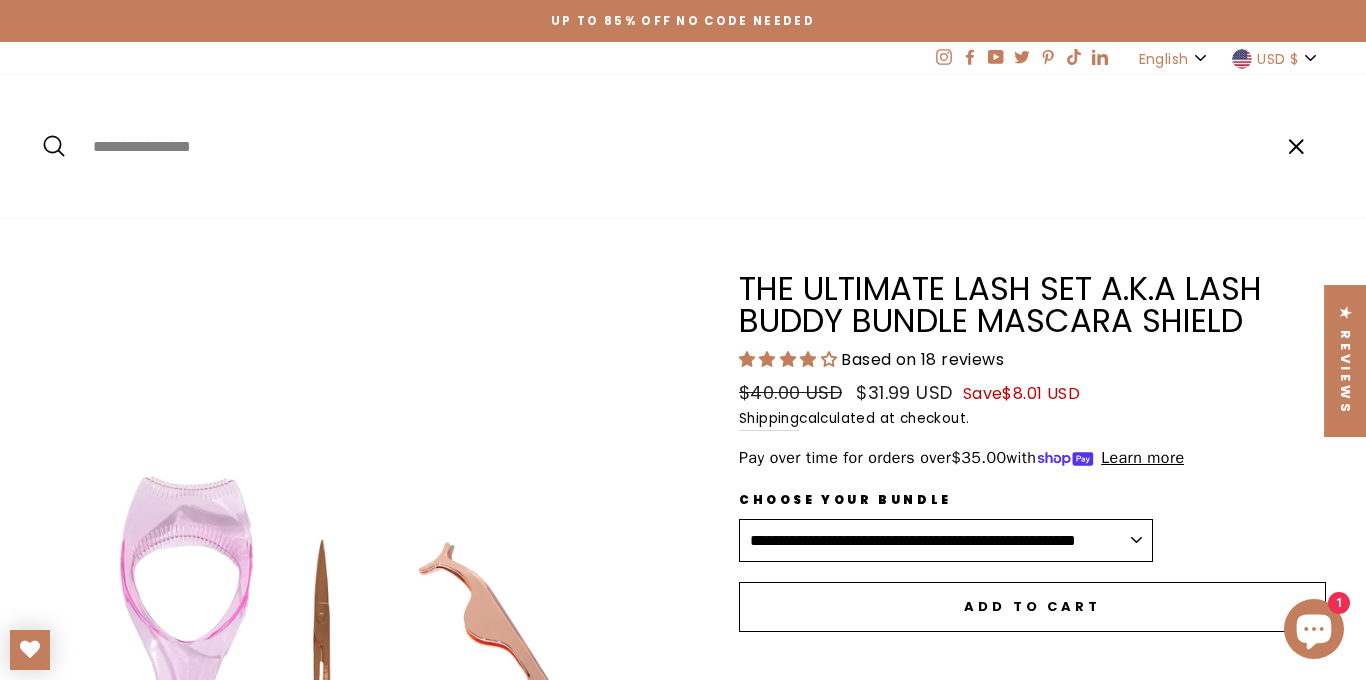 paste on "**********" 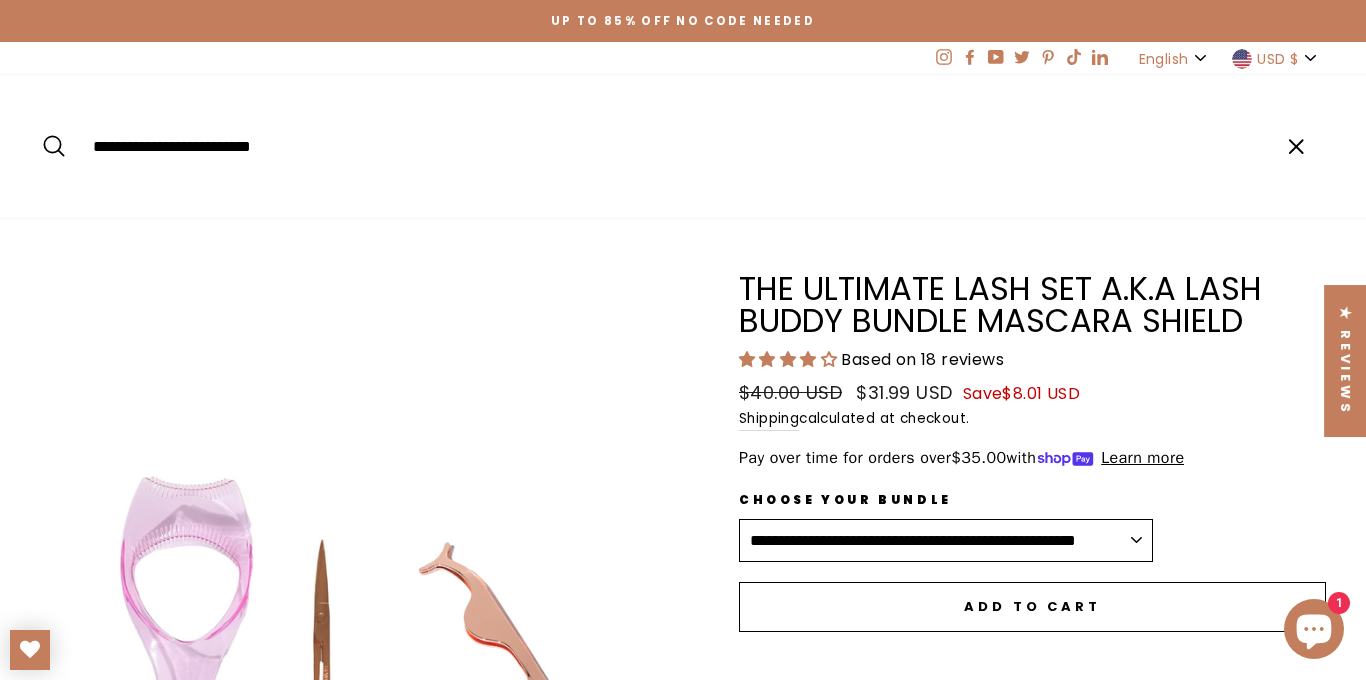 click on "**********" at bounding box center [674, 146] 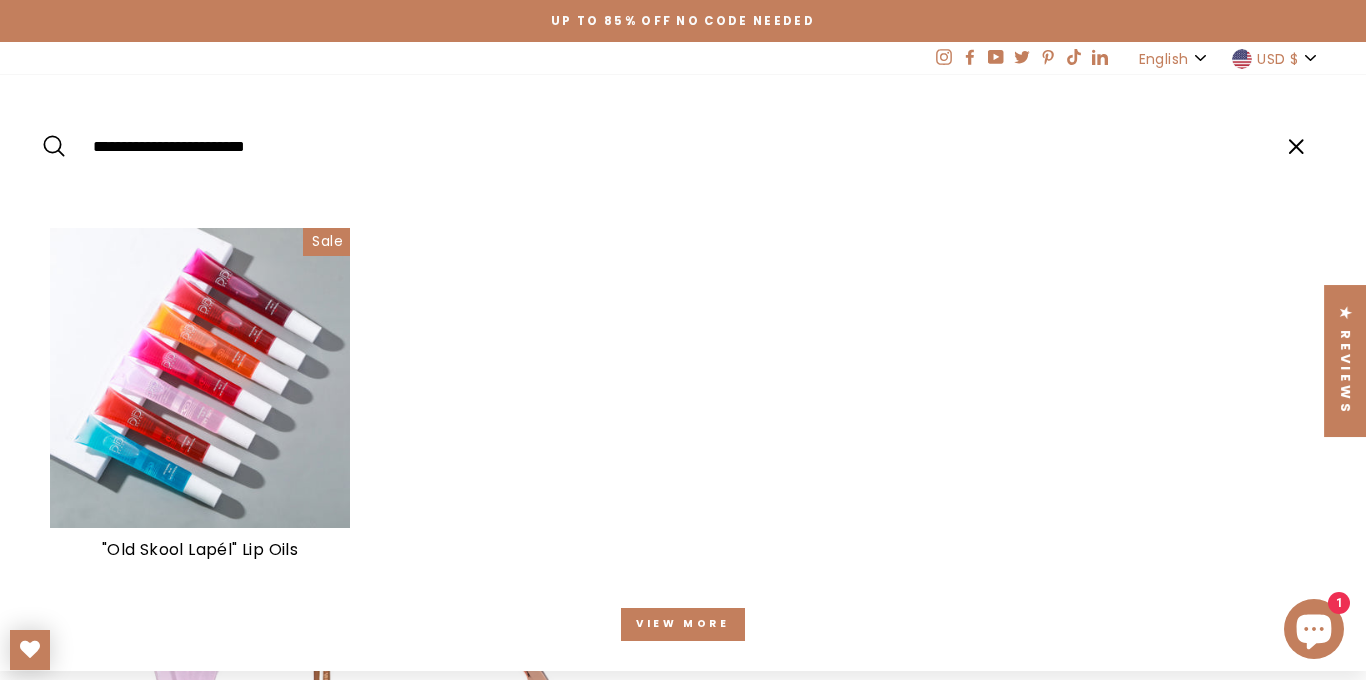 type on "**********" 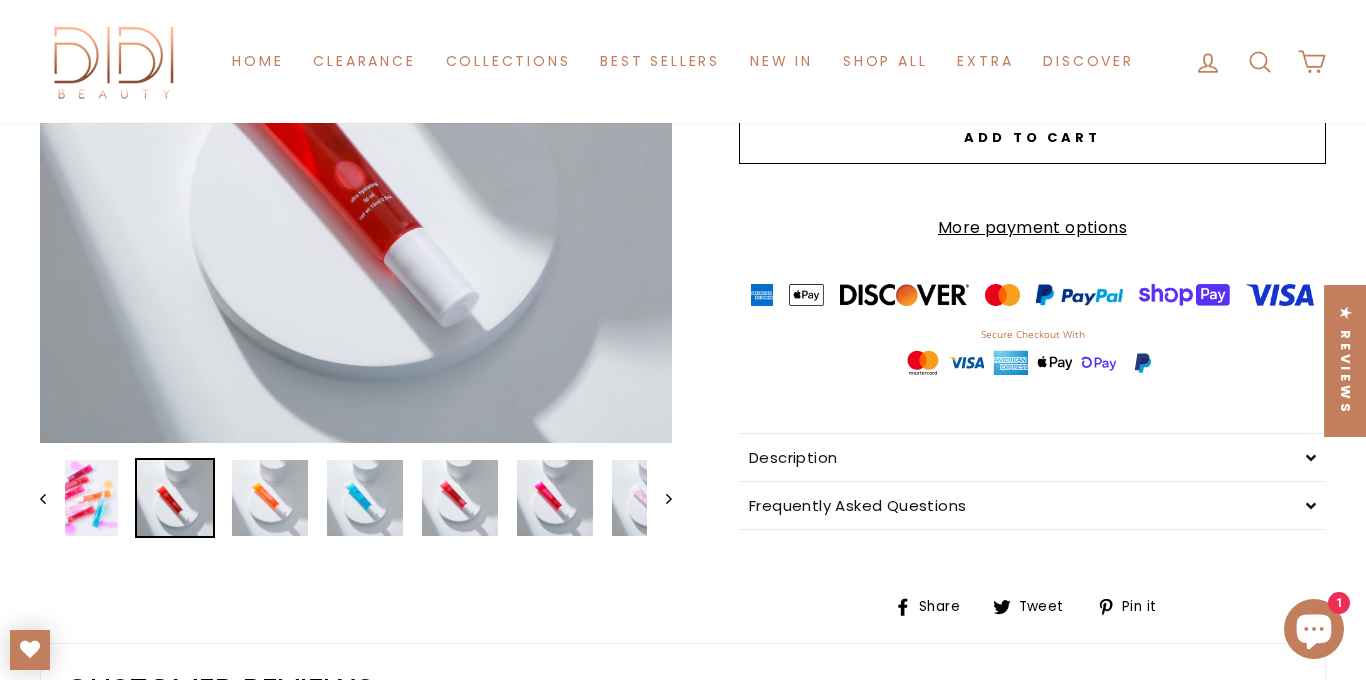 scroll, scrollTop: 482, scrollLeft: 0, axis: vertical 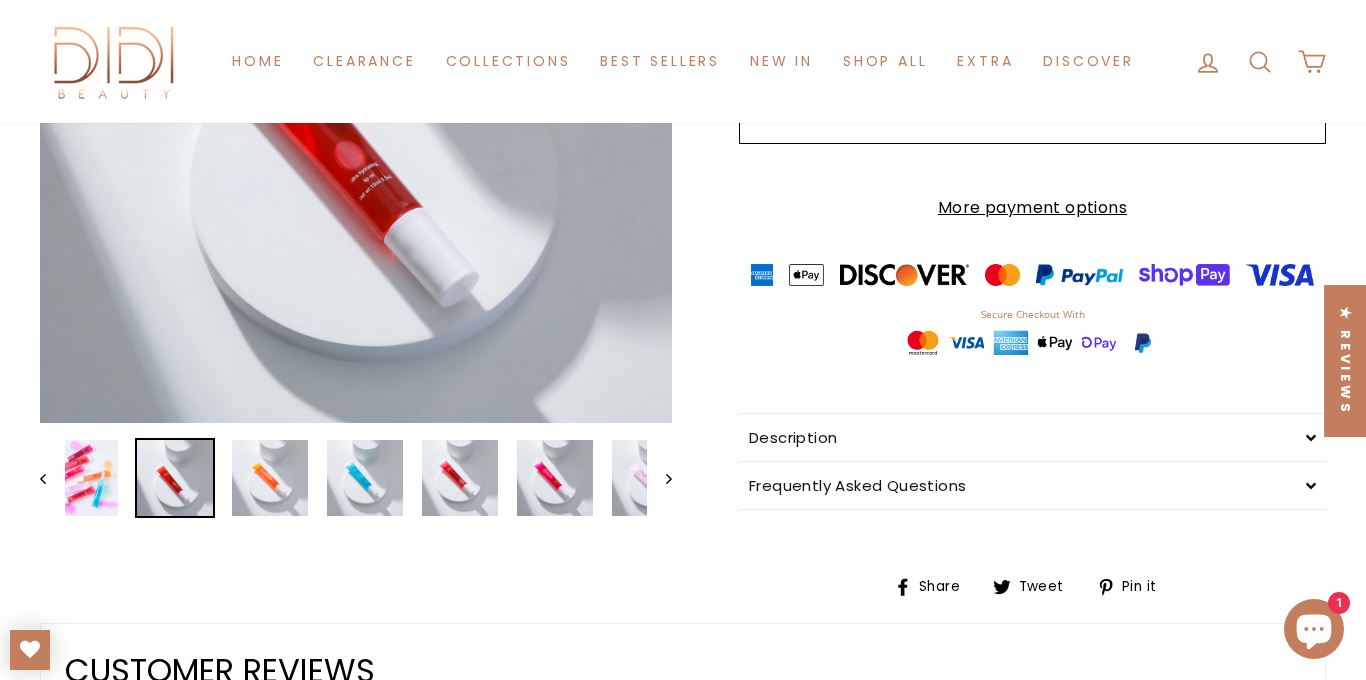 click on "Previous" at bounding box center (52, 478) 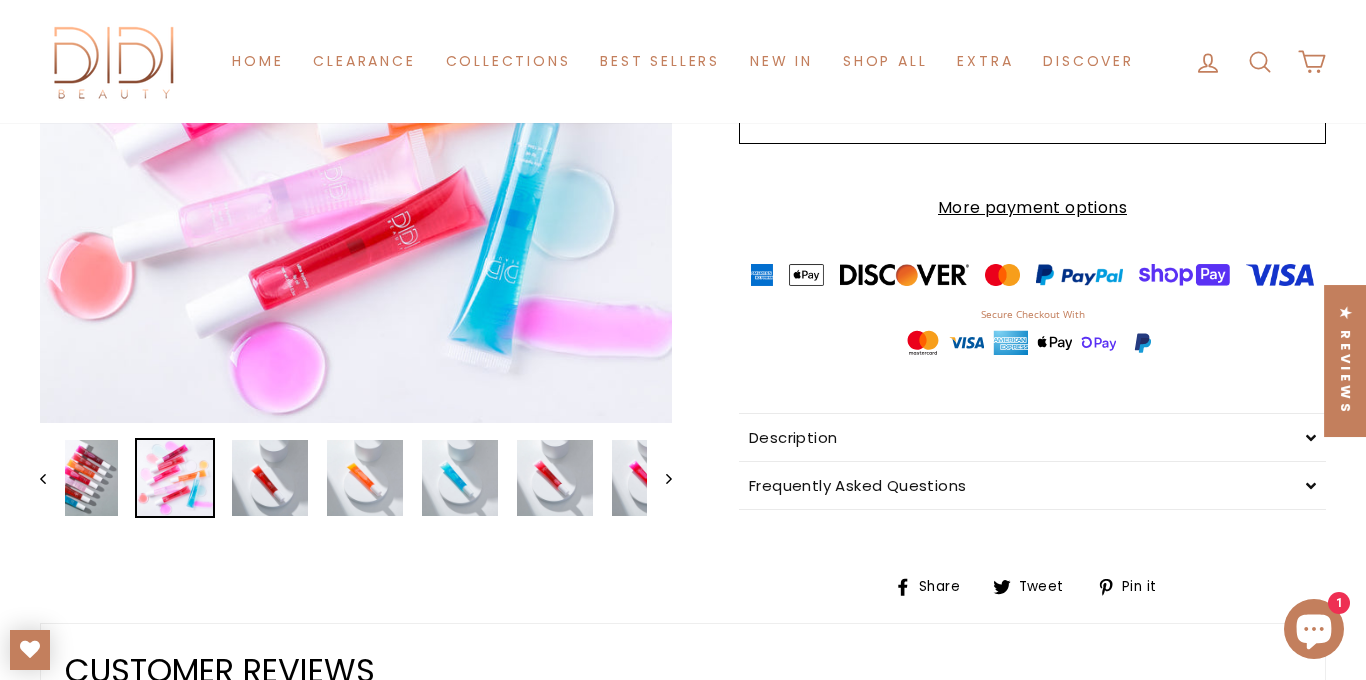 click on "Previous" at bounding box center (52, 478) 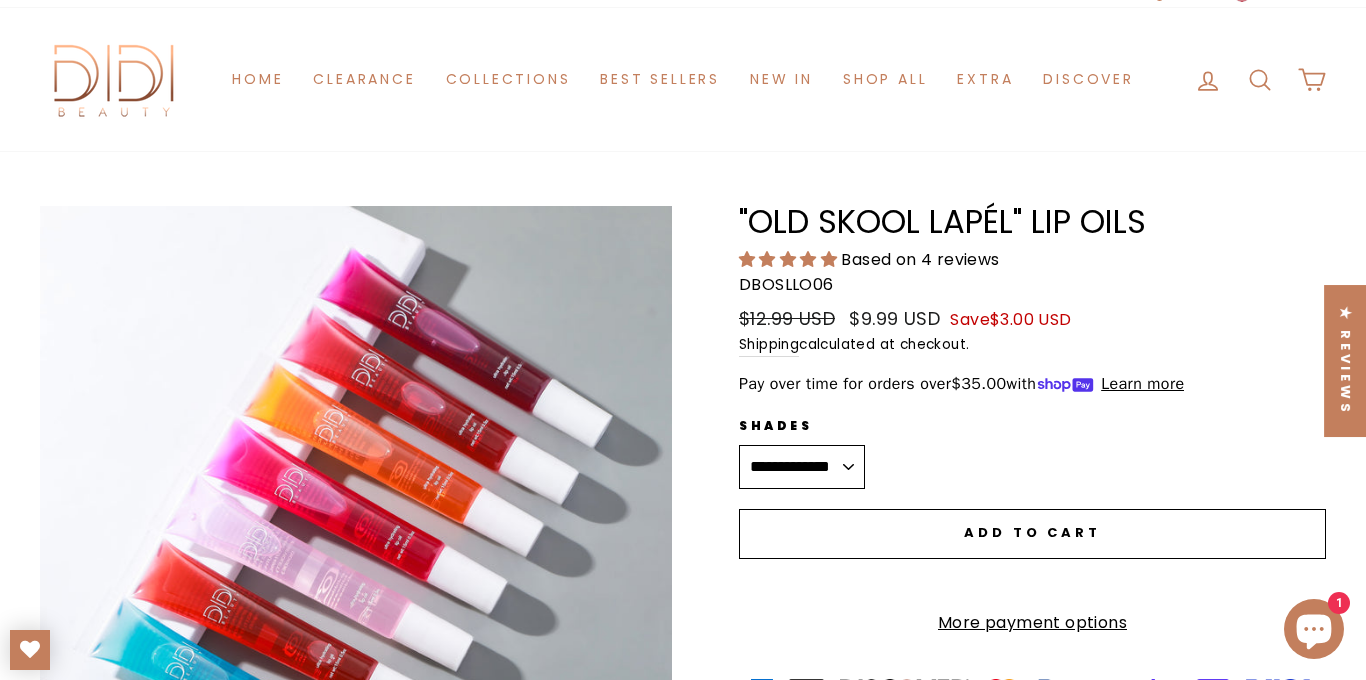 scroll, scrollTop: 0, scrollLeft: 0, axis: both 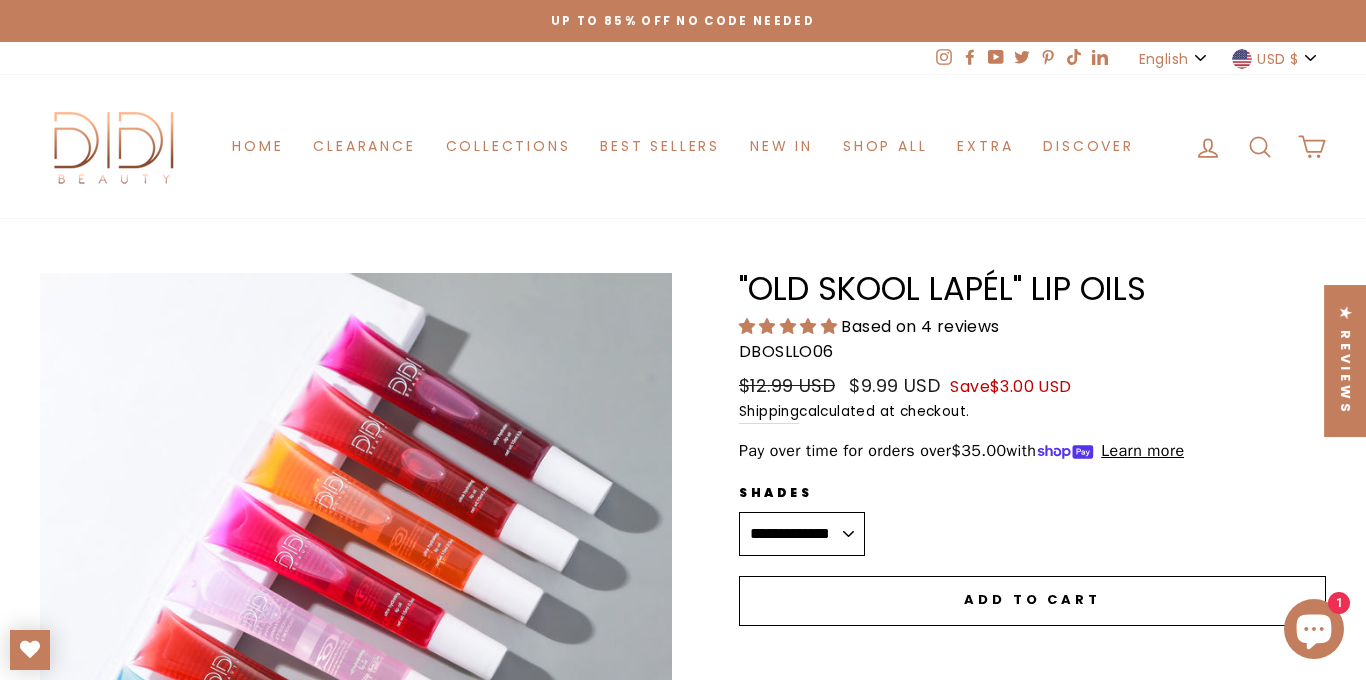 drag, startPoint x: 1147, startPoint y: 293, endPoint x: 743, endPoint y: 277, distance: 404.3167 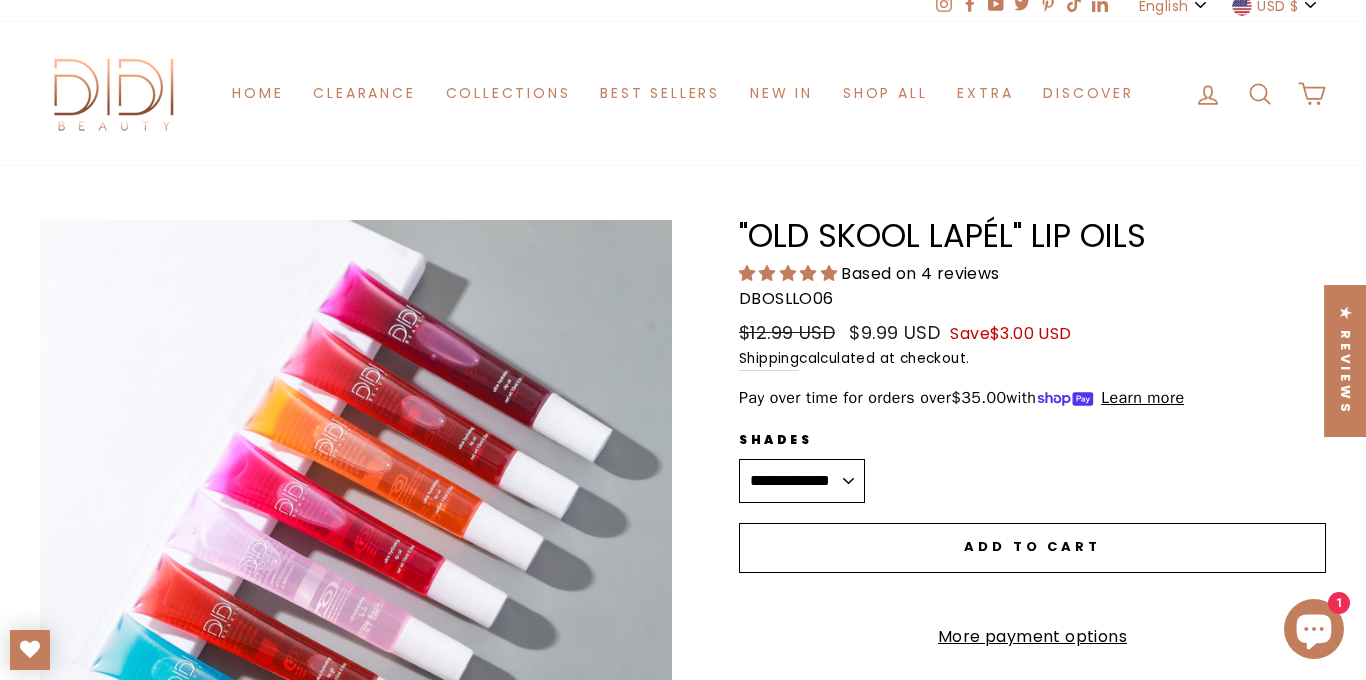 scroll, scrollTop: 54, scrollLeft: 0, axis: vertical 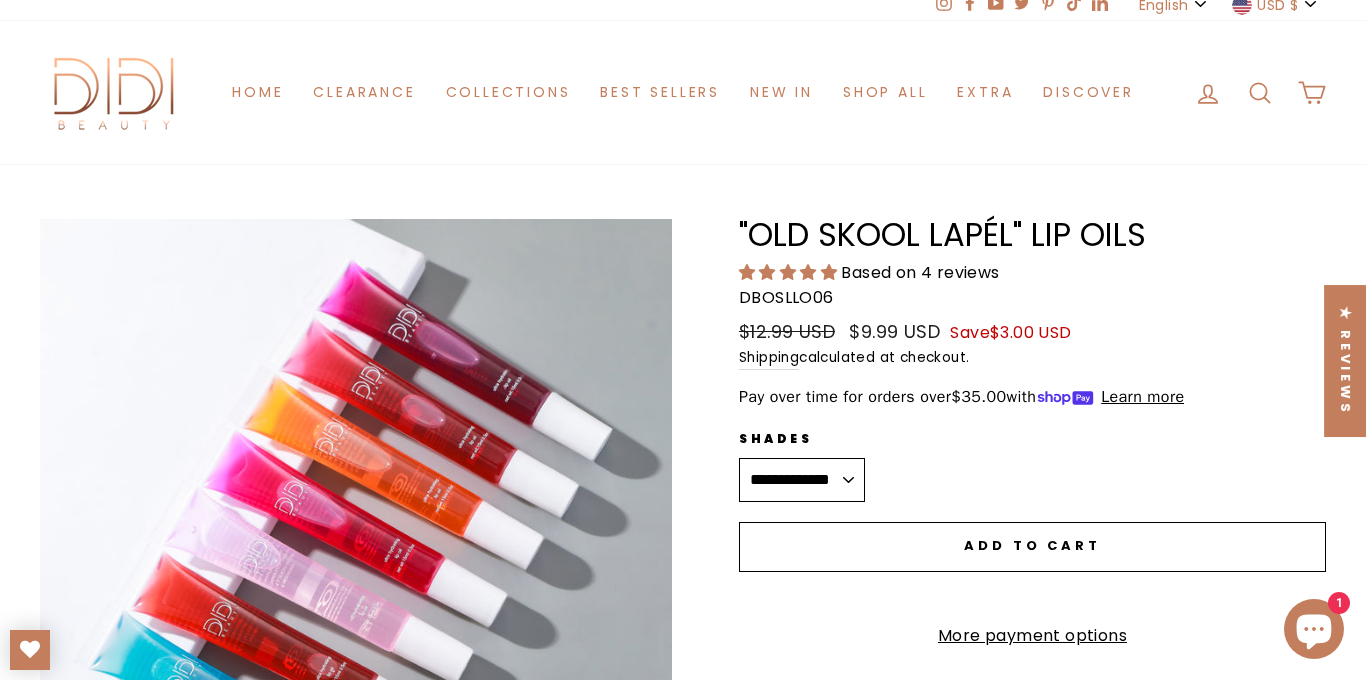 click on "Close (esc)" at bounding box center (356, 535) 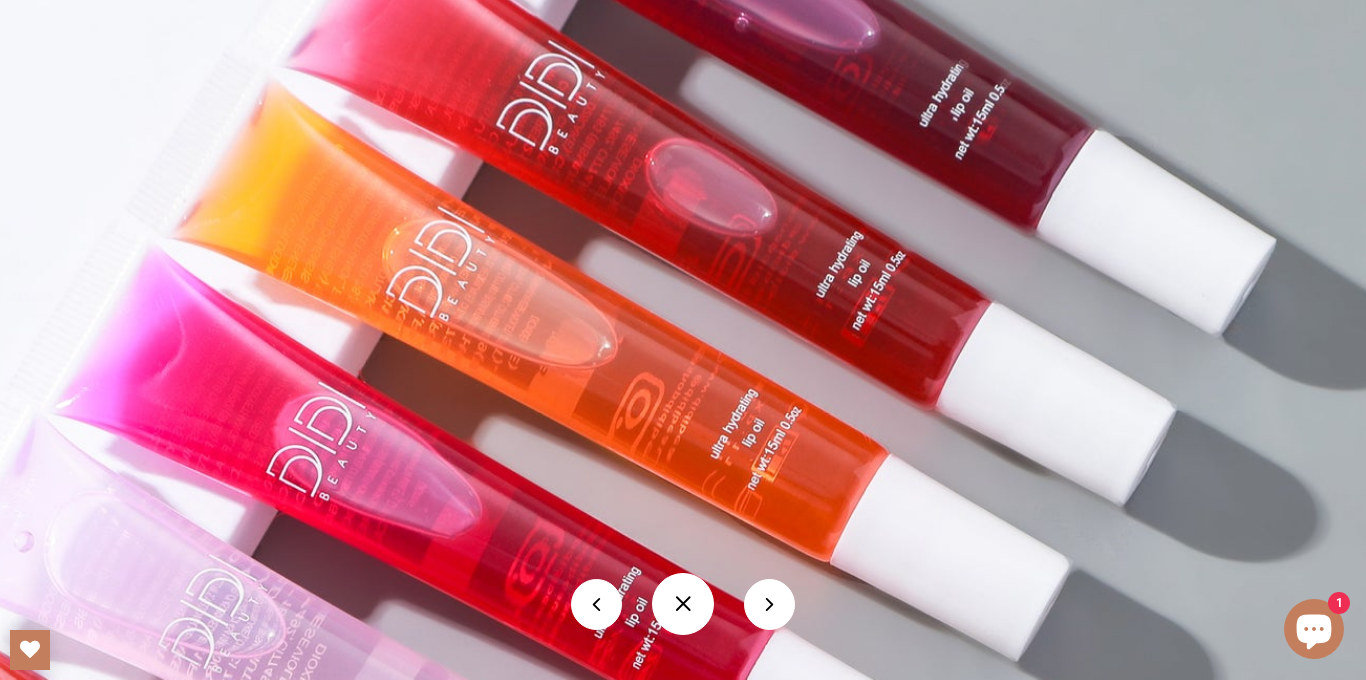 click at bounding box center [683, 604] 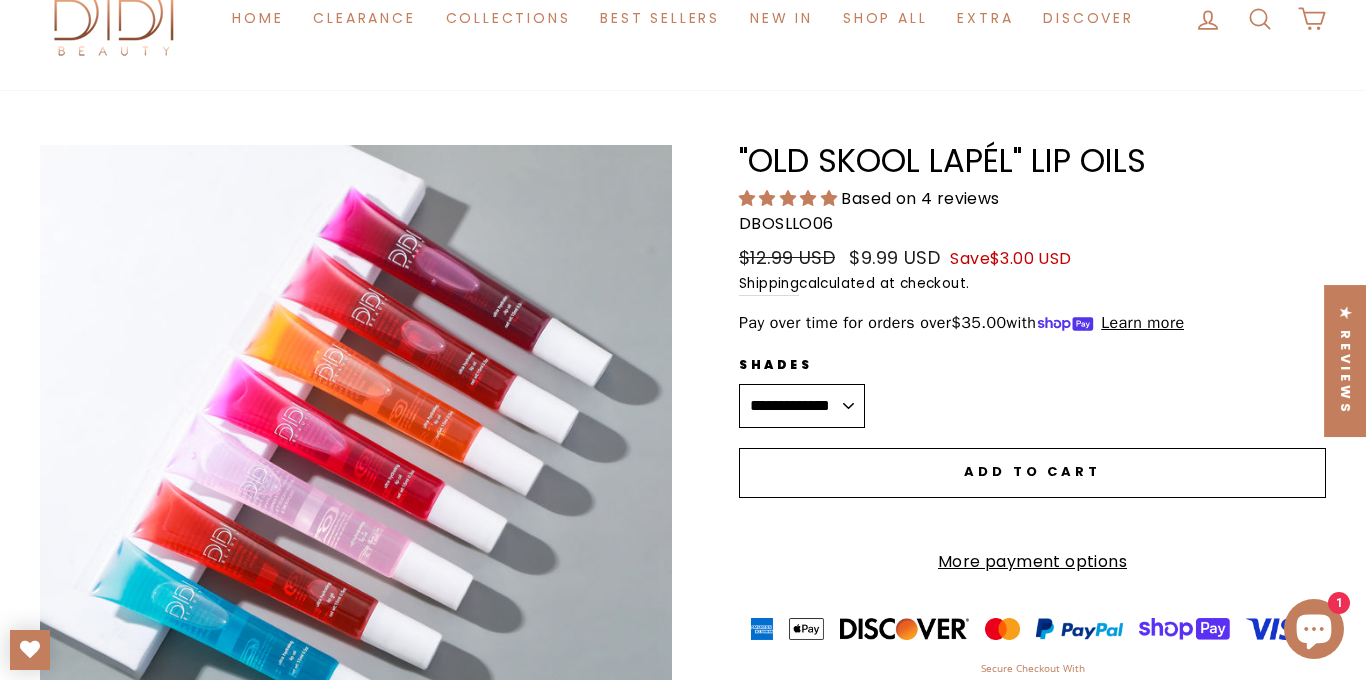 scroll, scrollTop: 148, scrollLeft: 0, axis: vertical 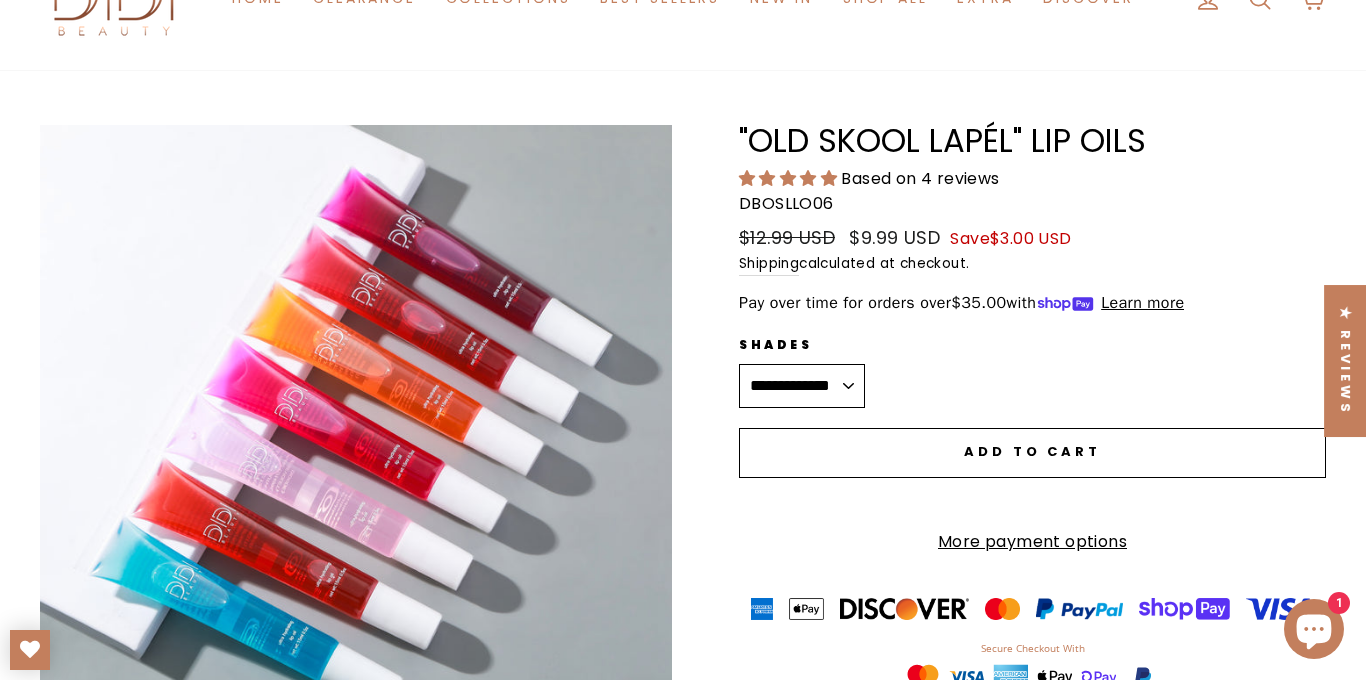 click on "**********" at bounding box center [802, 386] 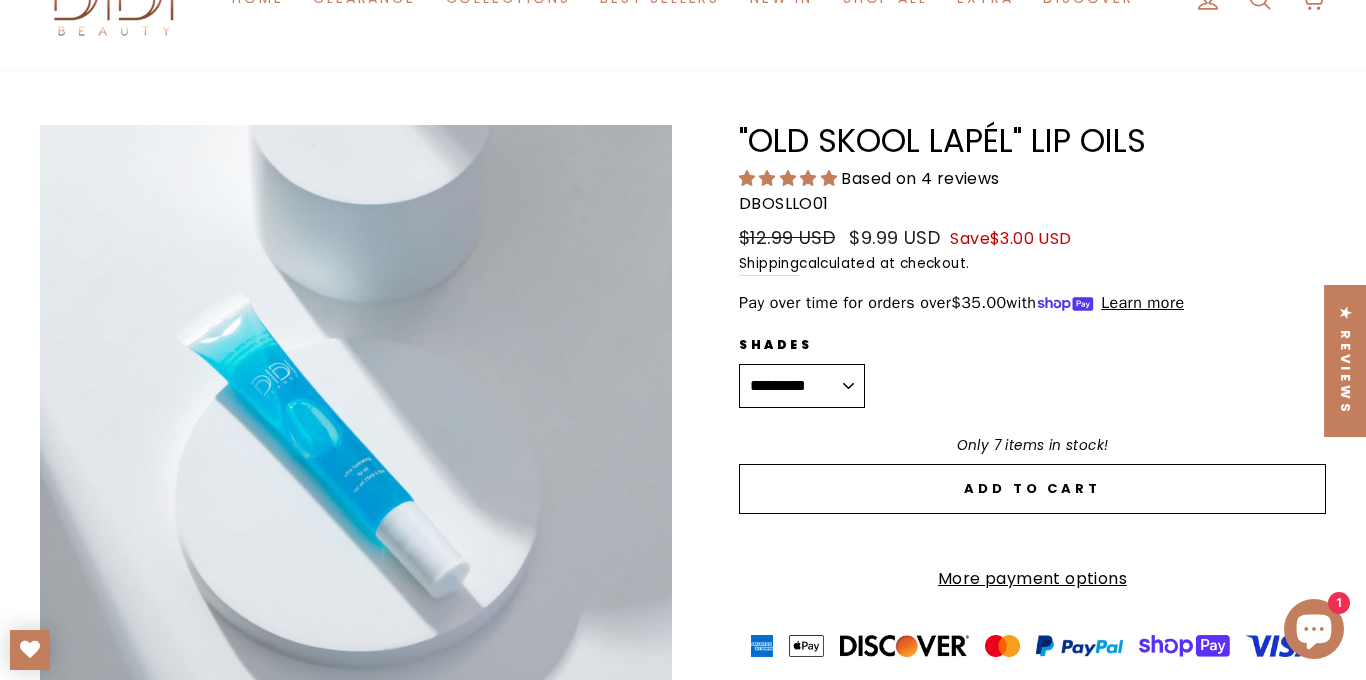 click on "**********" at bounding box center [802, 386] 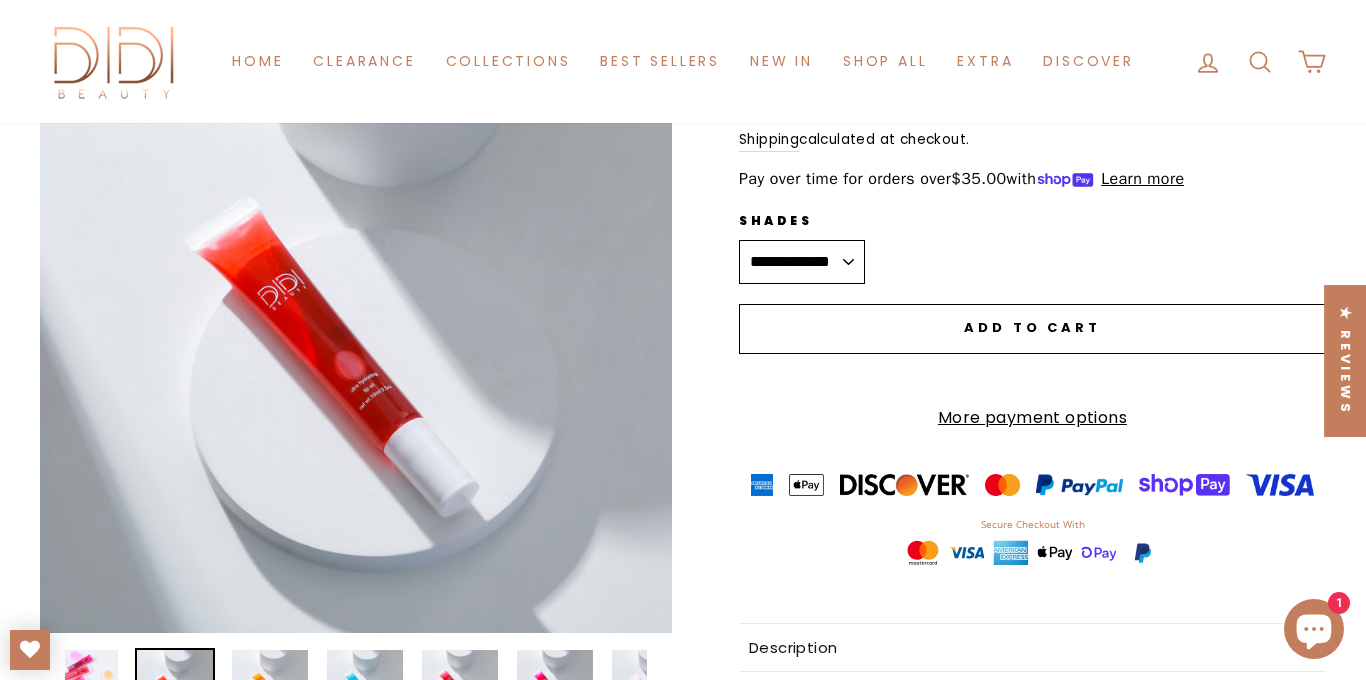 scroll, scrollTop: 299, scrollLeft: 0, axis: vertical 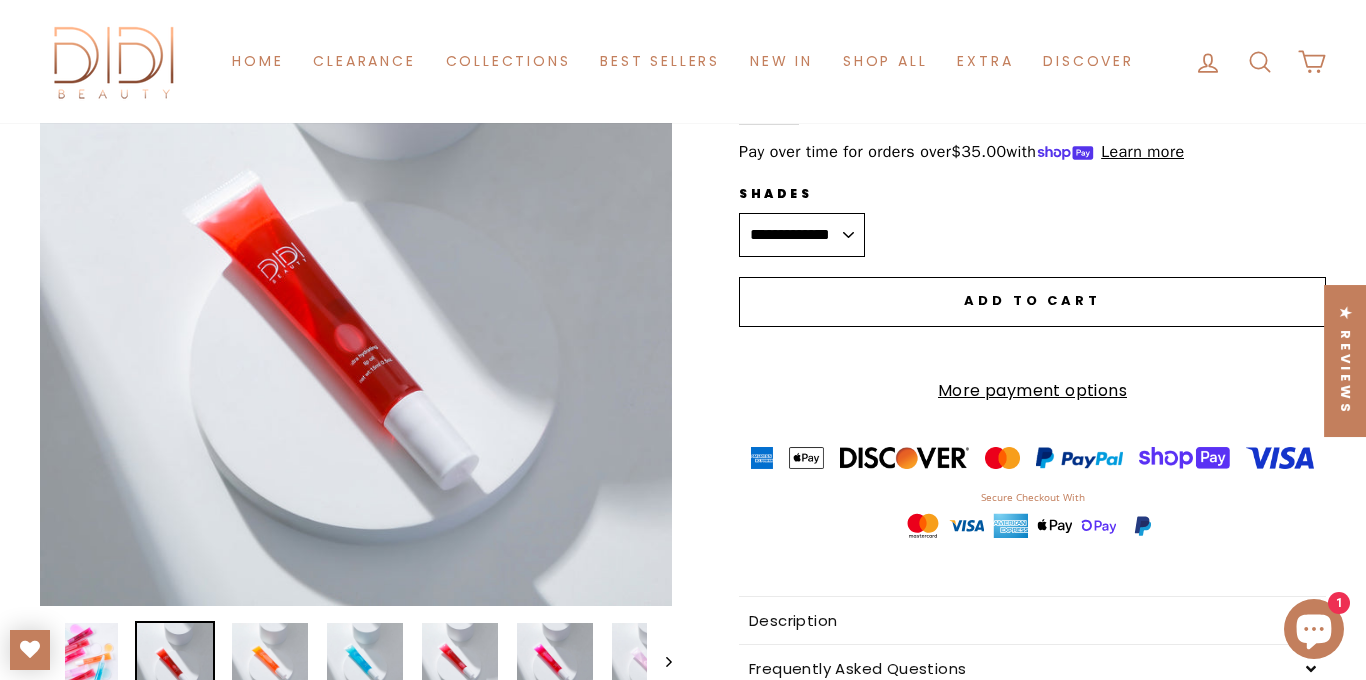 click on "Close (esc)" at bounding box center (356, 290) 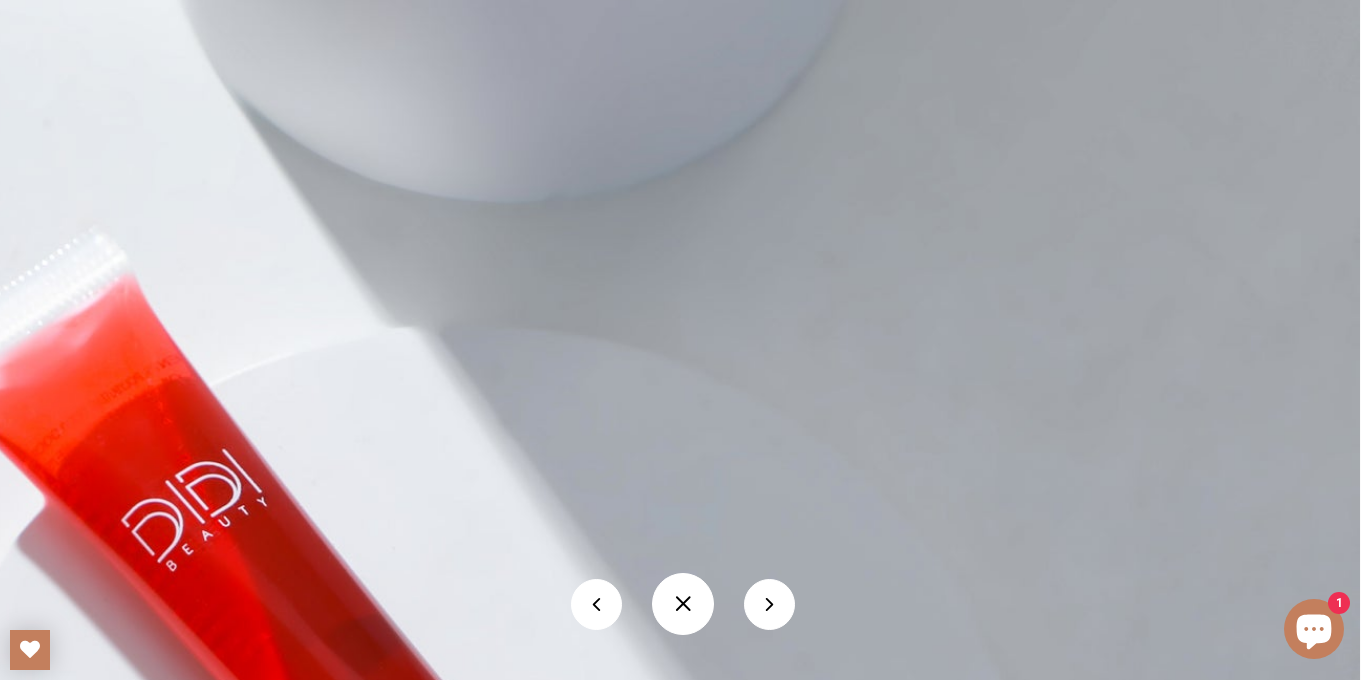 click at bounding box center [683, 604] 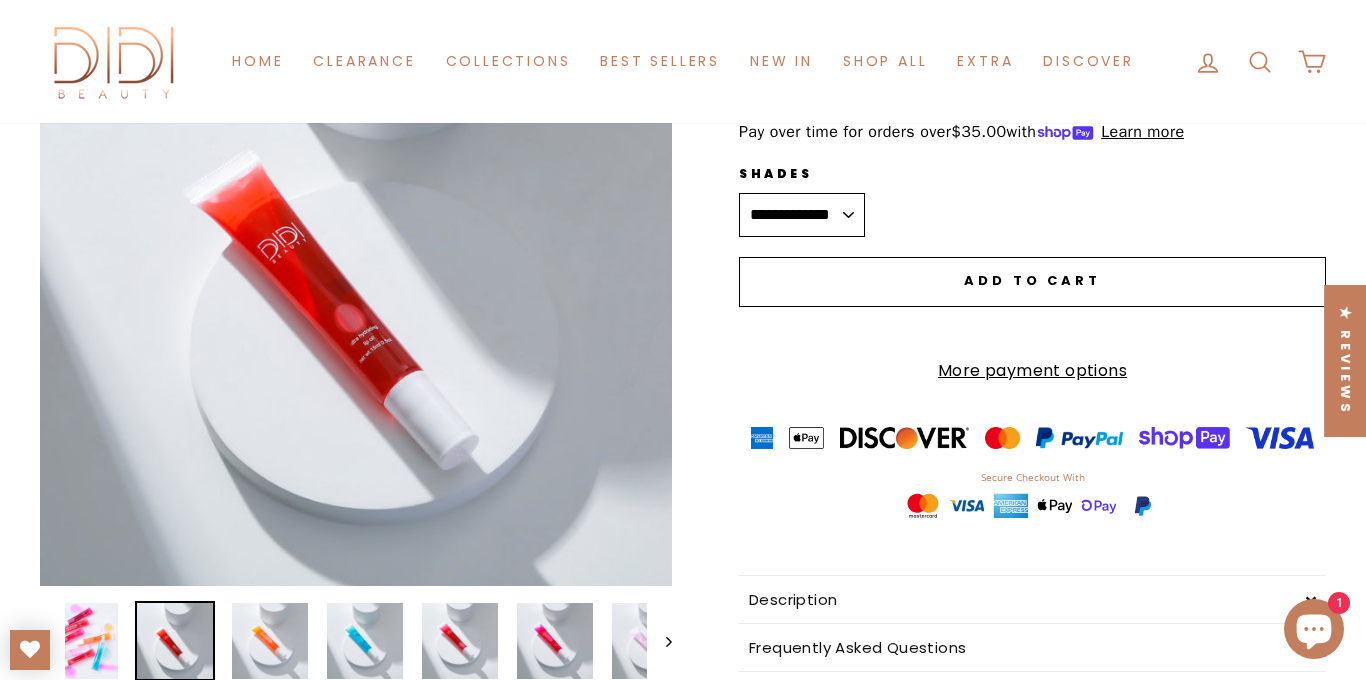 scroll, scrollTop: 279, scrollLeft: 0, axis: vertical 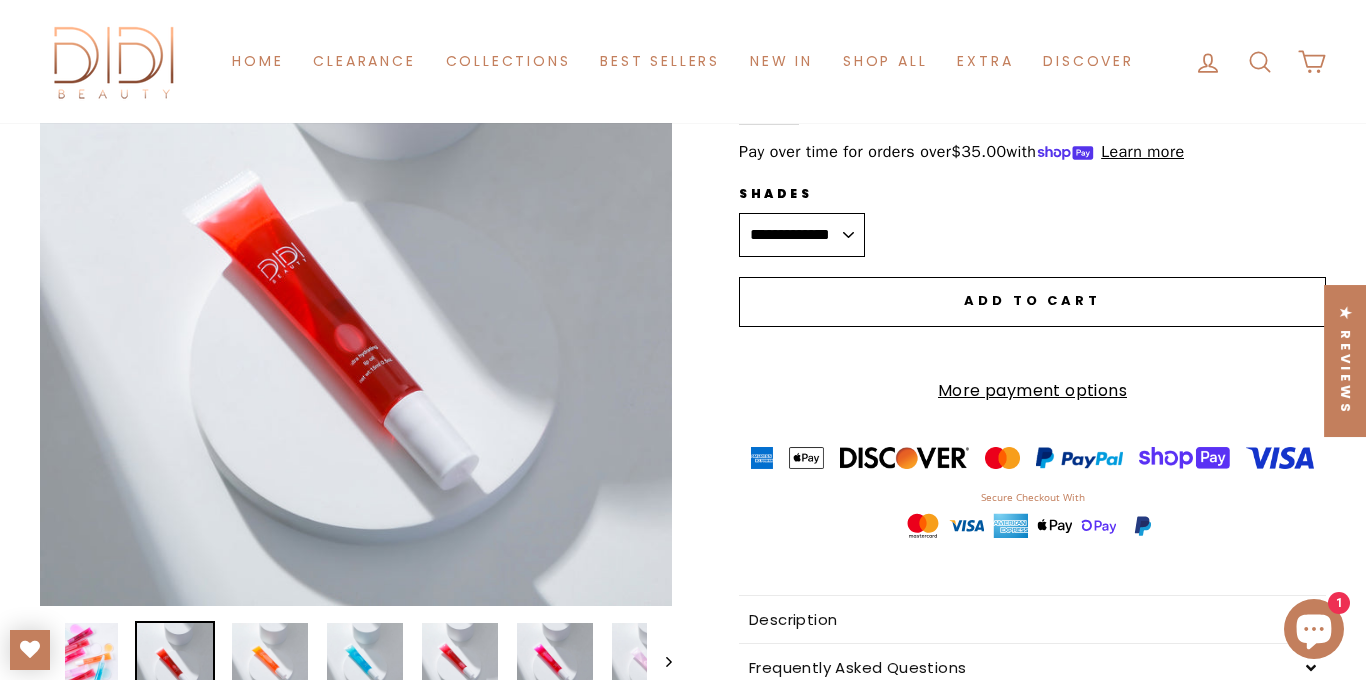 click on "**********" at bounding box center (802, 235) 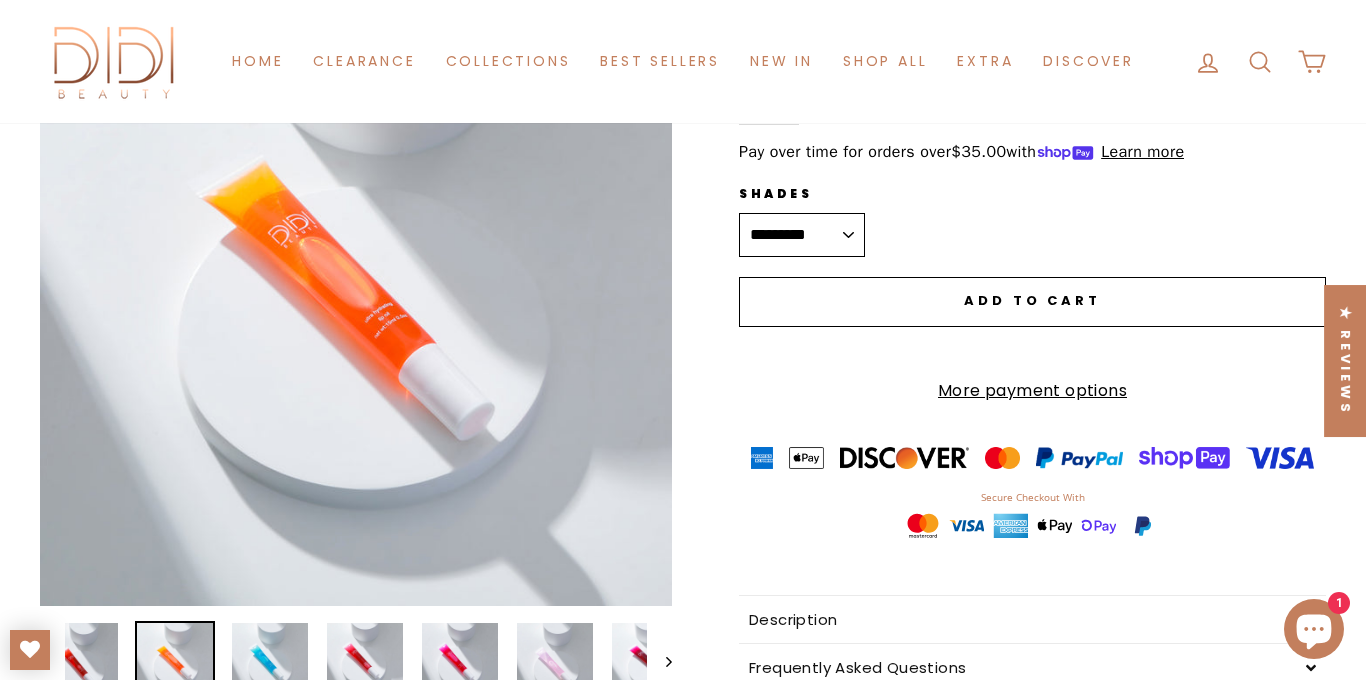 click on "Close (esc)" at bounding box center [356, 290] 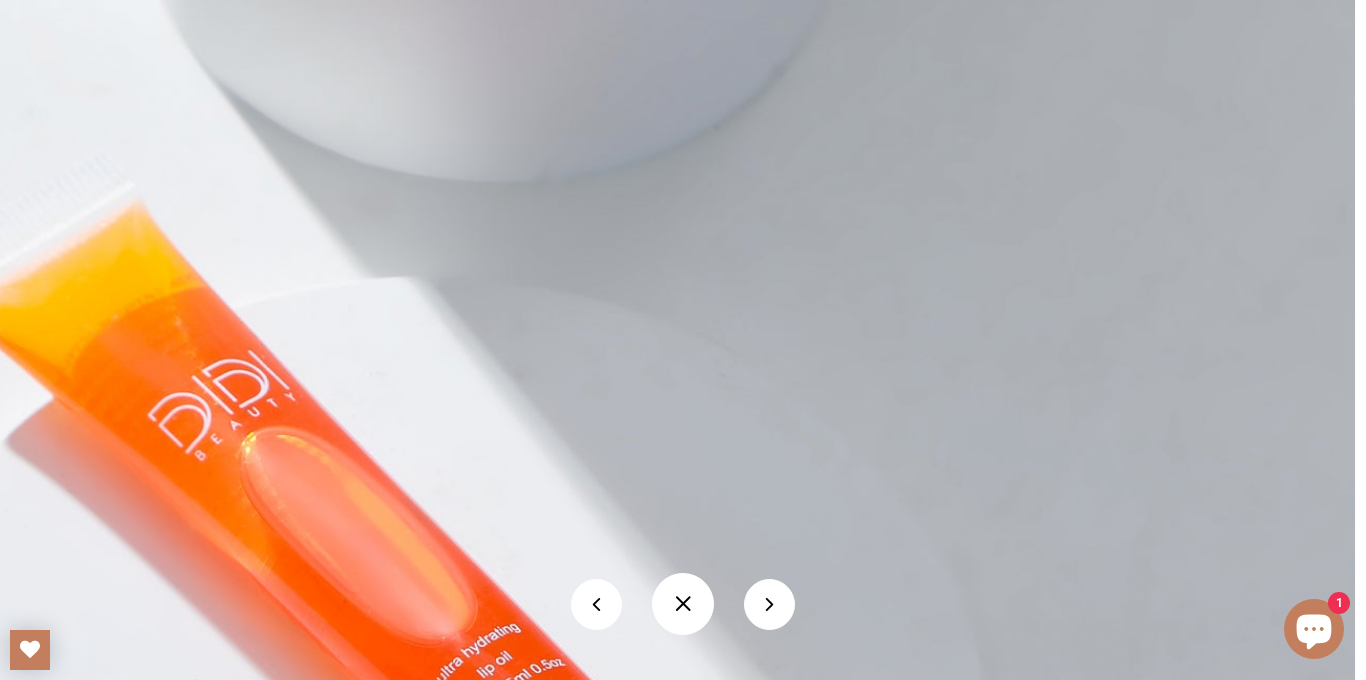click at bounding box center [683, 604] 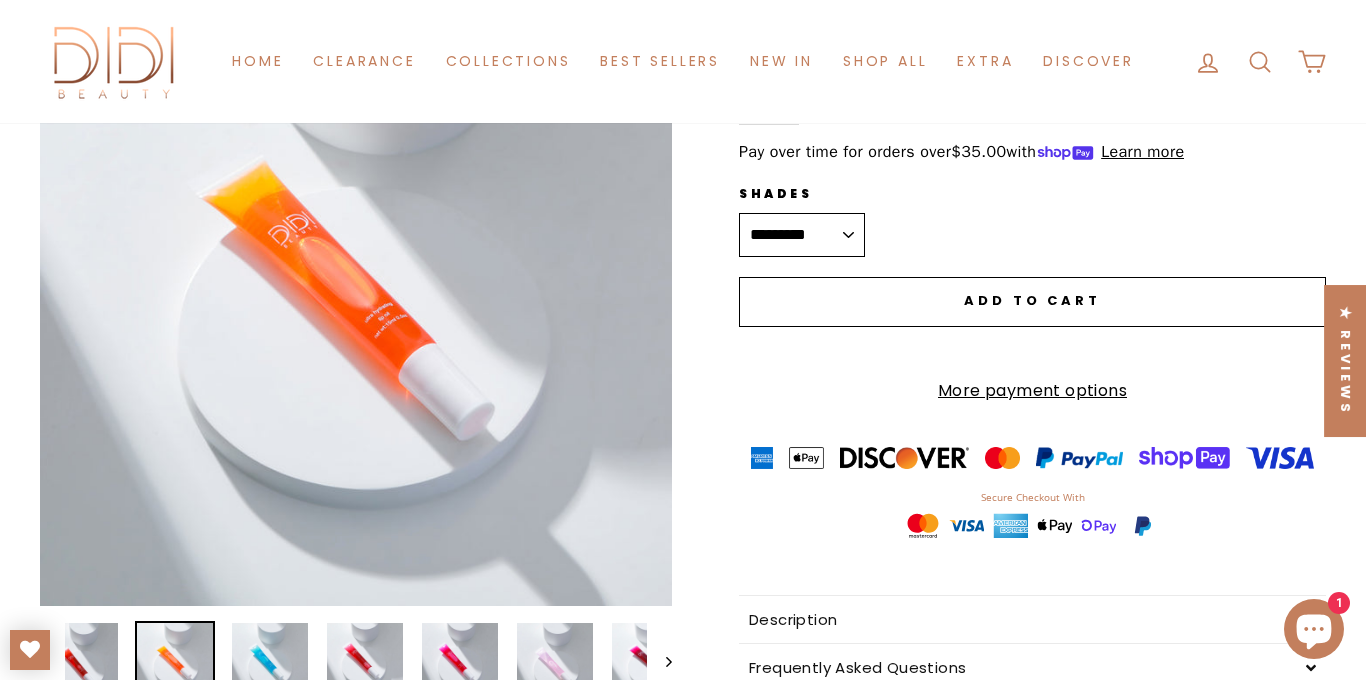 click on "**********" at bounding box center (802, 235) 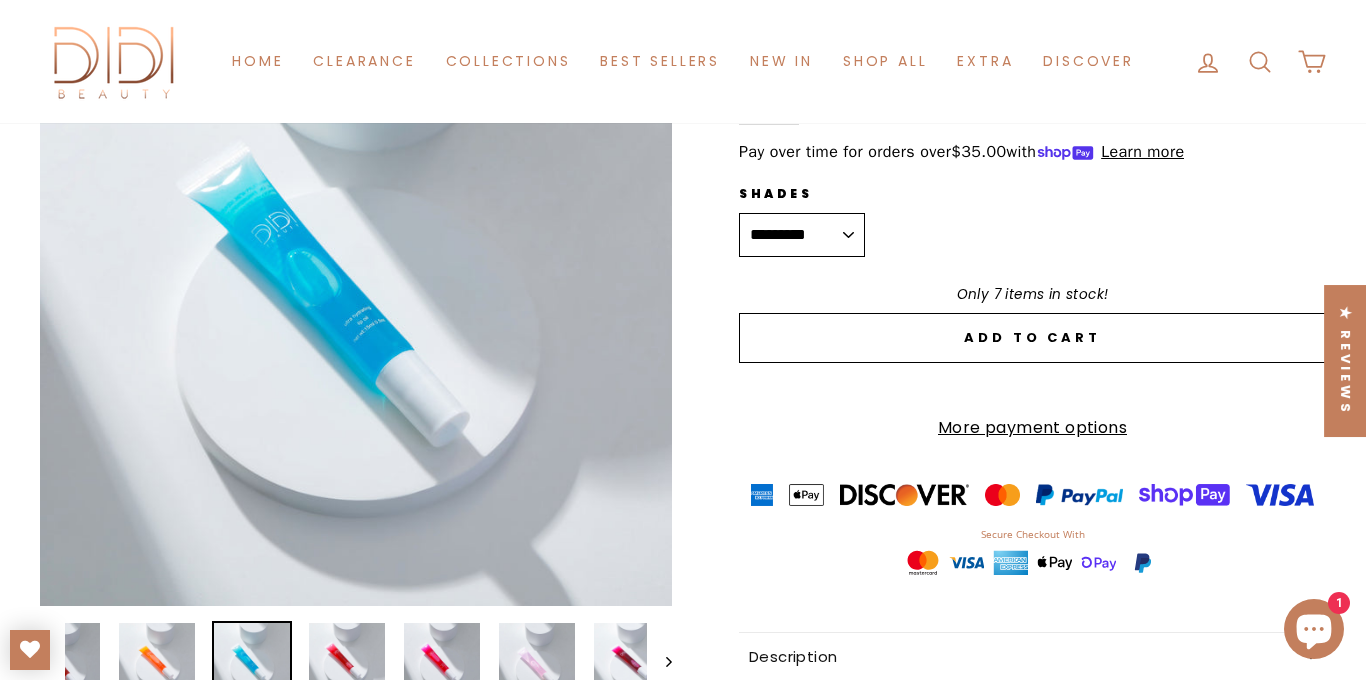 click on "Close (esc)" at bounding box center (356, 290) 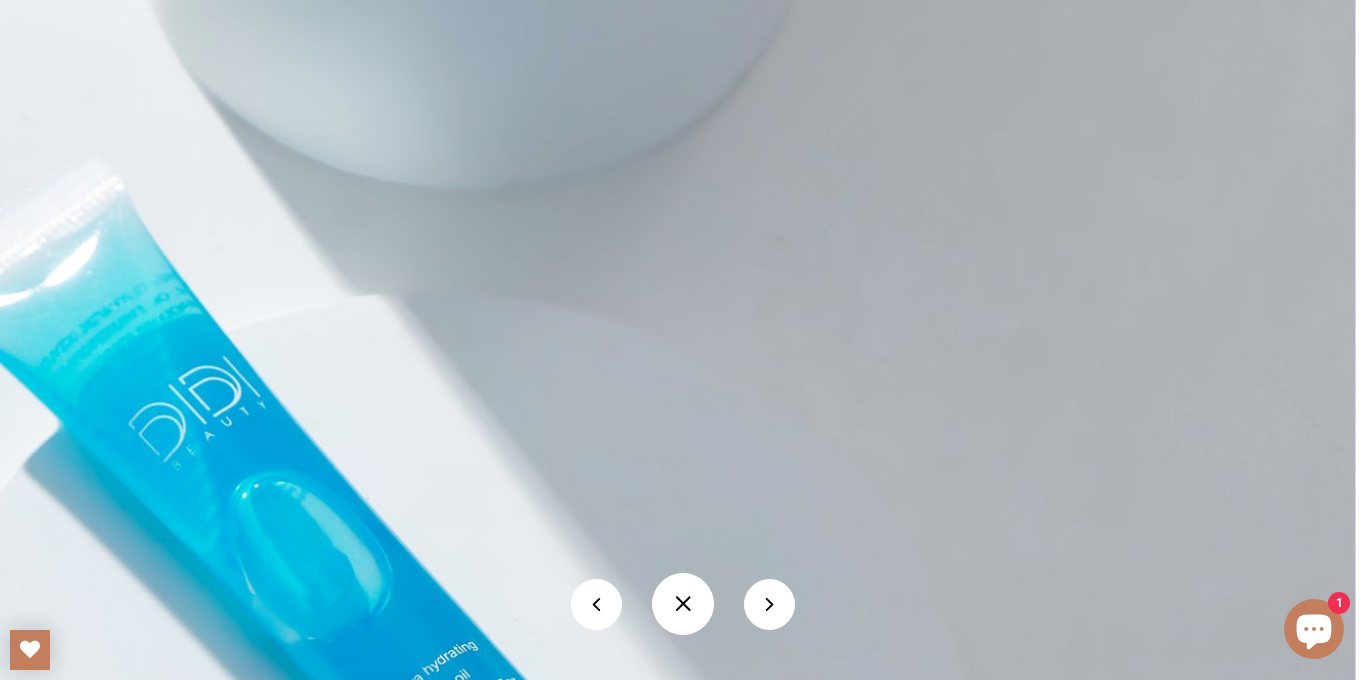 click at bounding box center (683, 604) 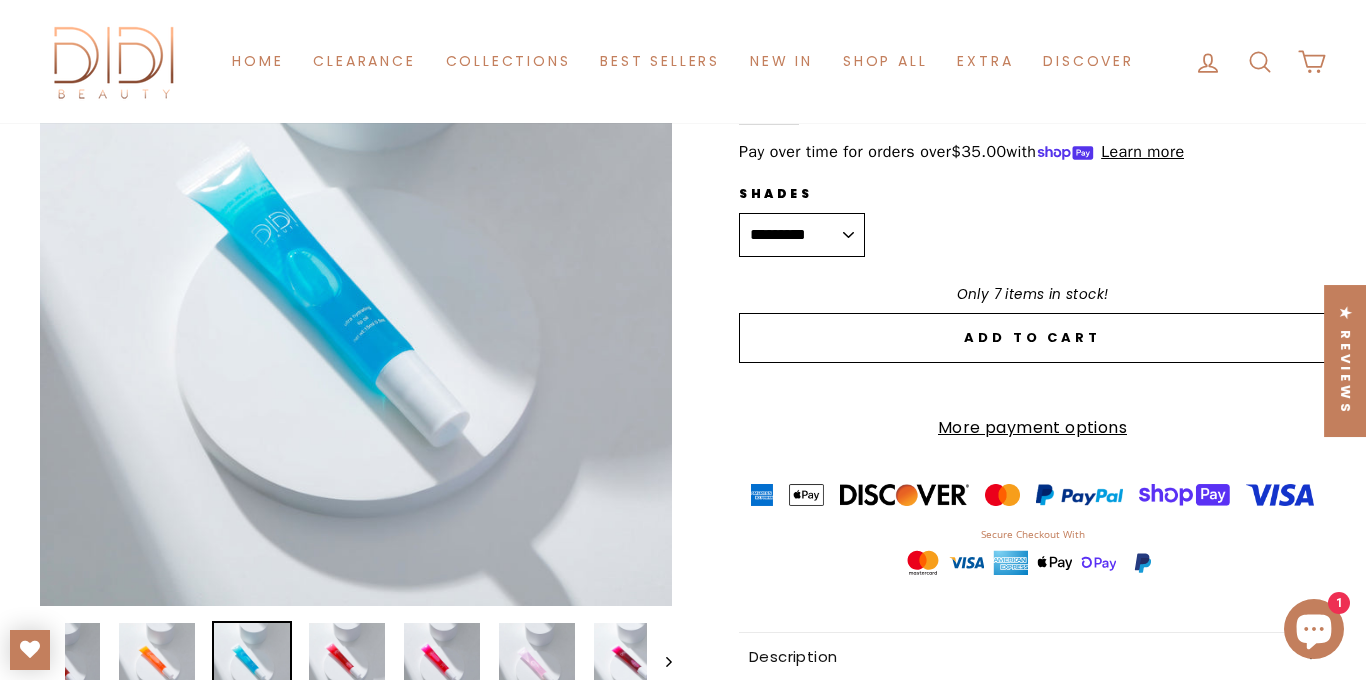 click on "**********" at bounding box center (1010, 395) 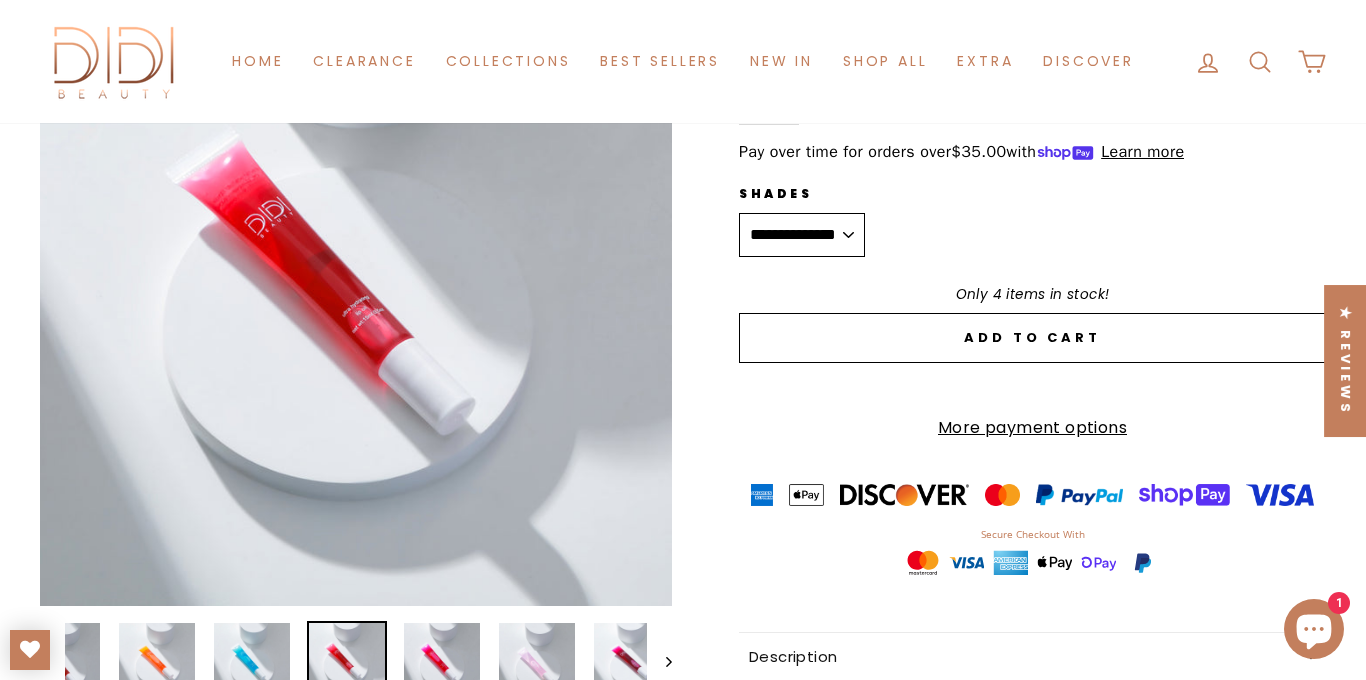 click on "Close (esc)" at bounding box center [356, 290] 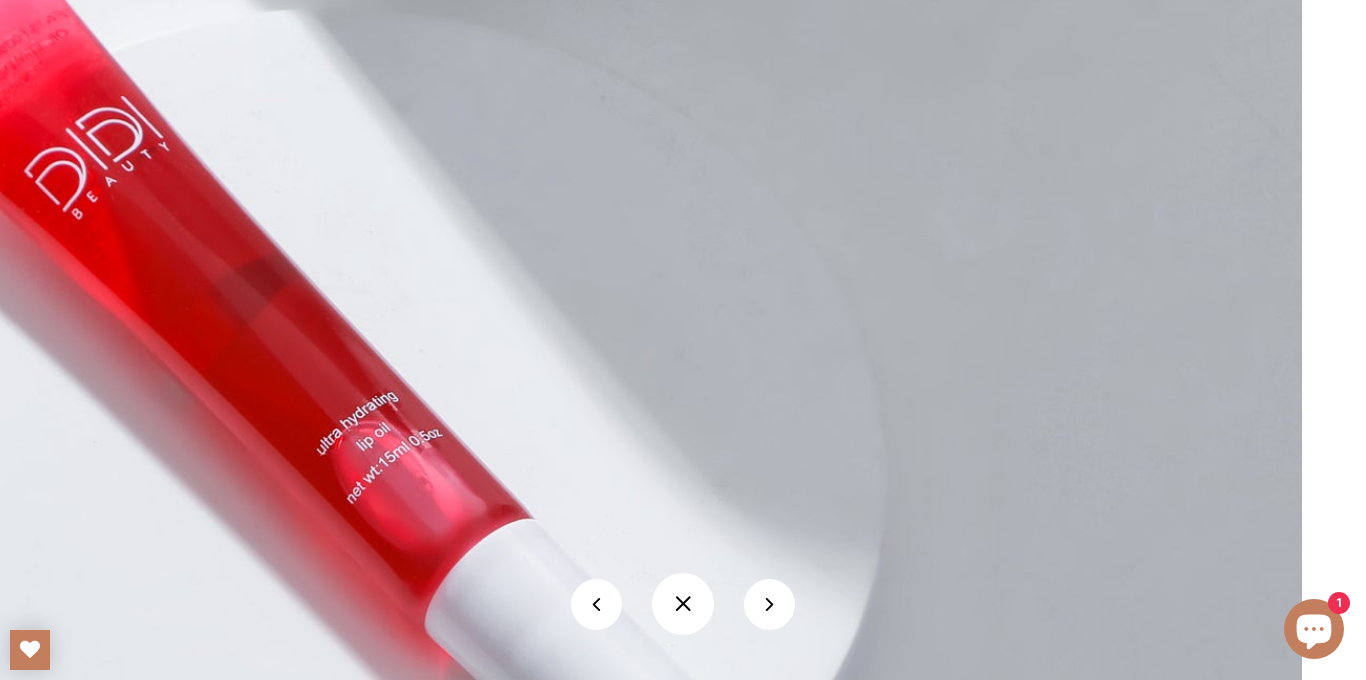 click at bounding box center [683, 604] 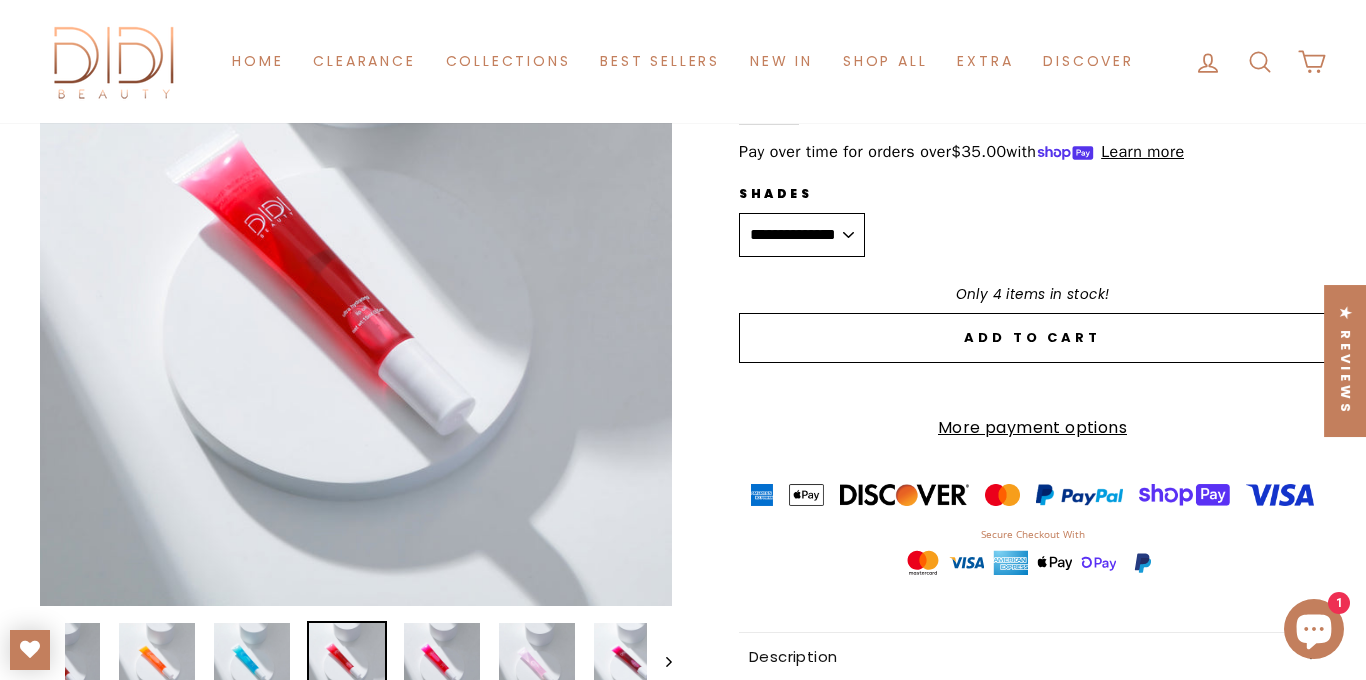 click on "**********" at bounding box center [802, 235] 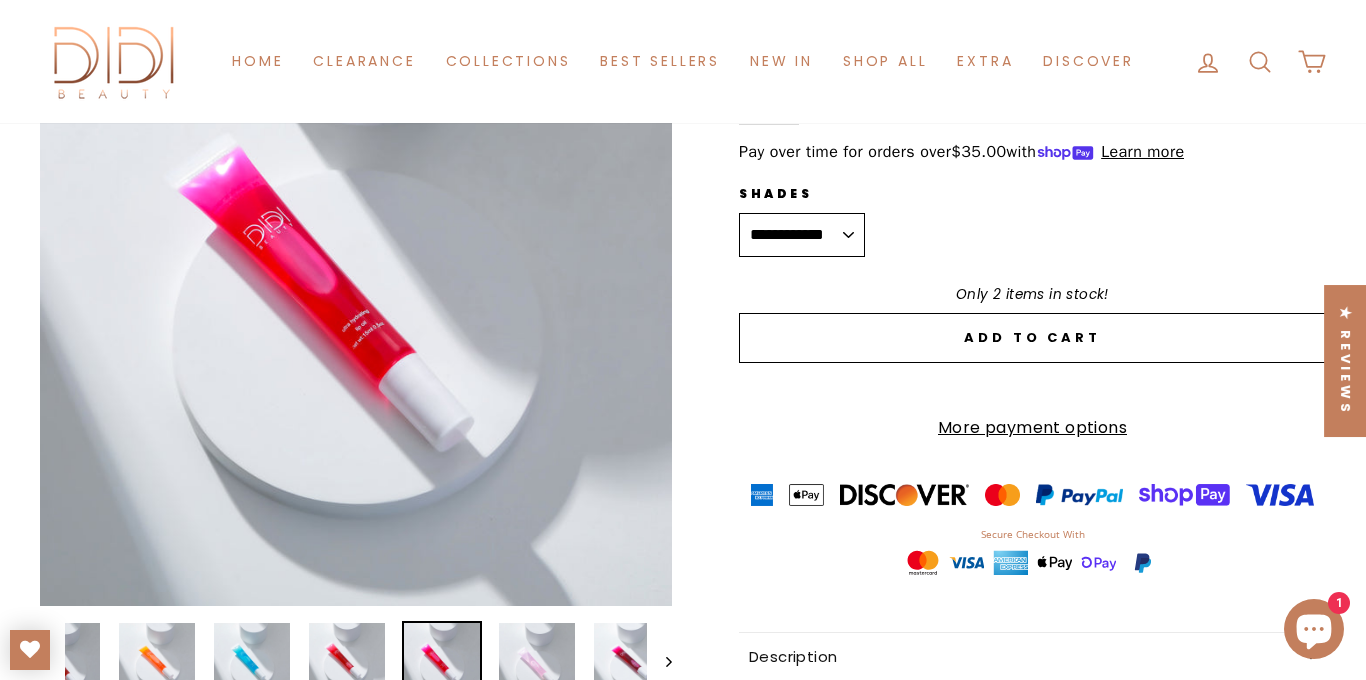 click on "Close (esc)" at bounding box center (356, 290) 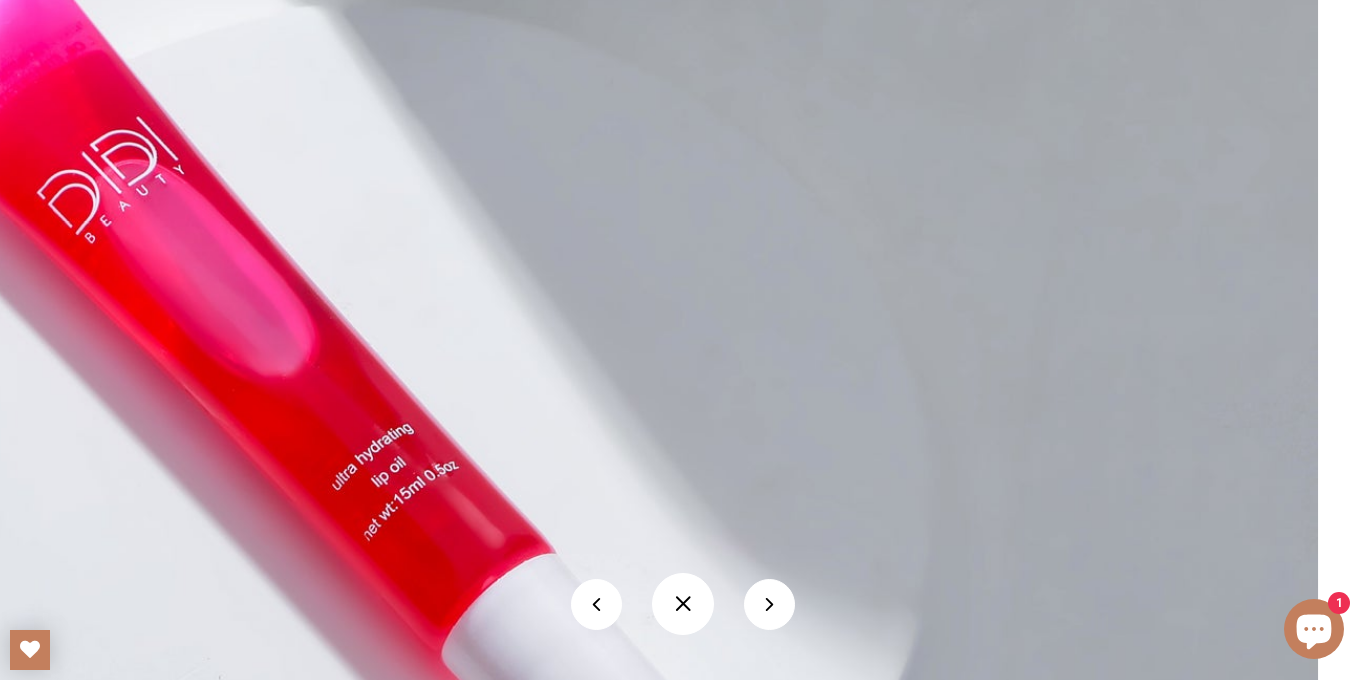 click at bounding box center (683, 604) 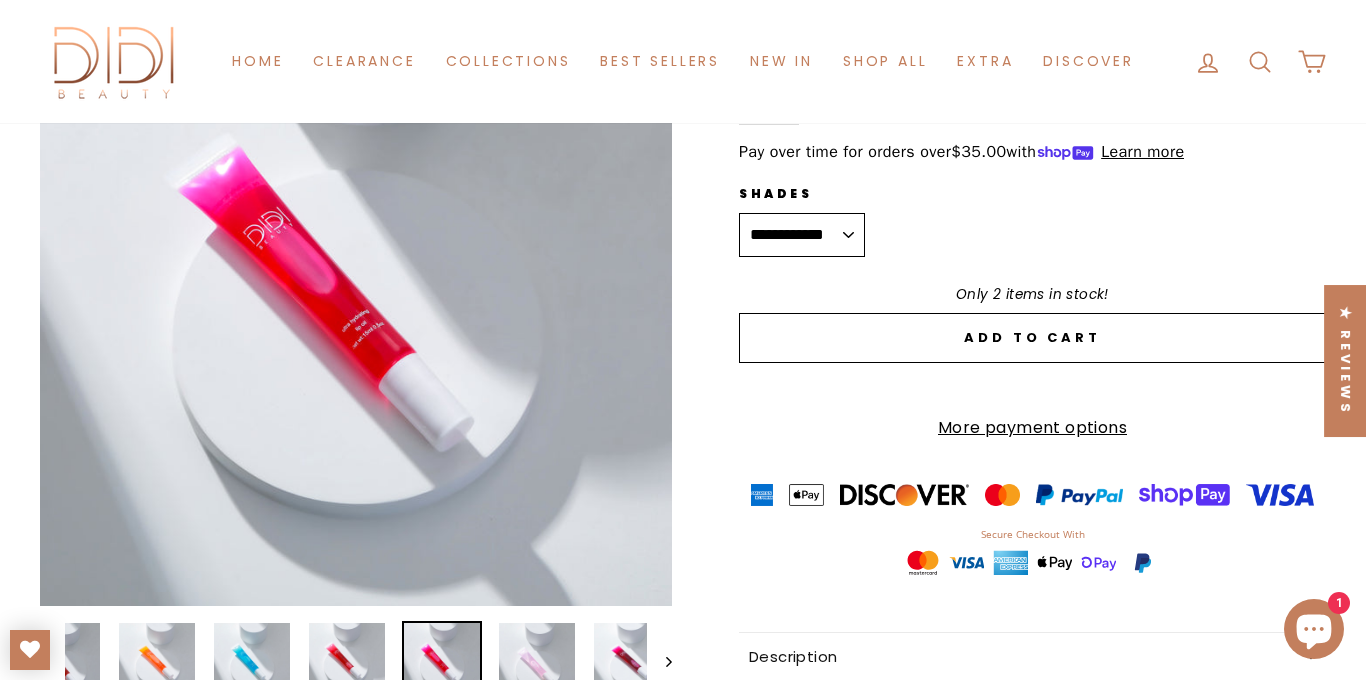 click on "**********" at bounding box center [802, 235] 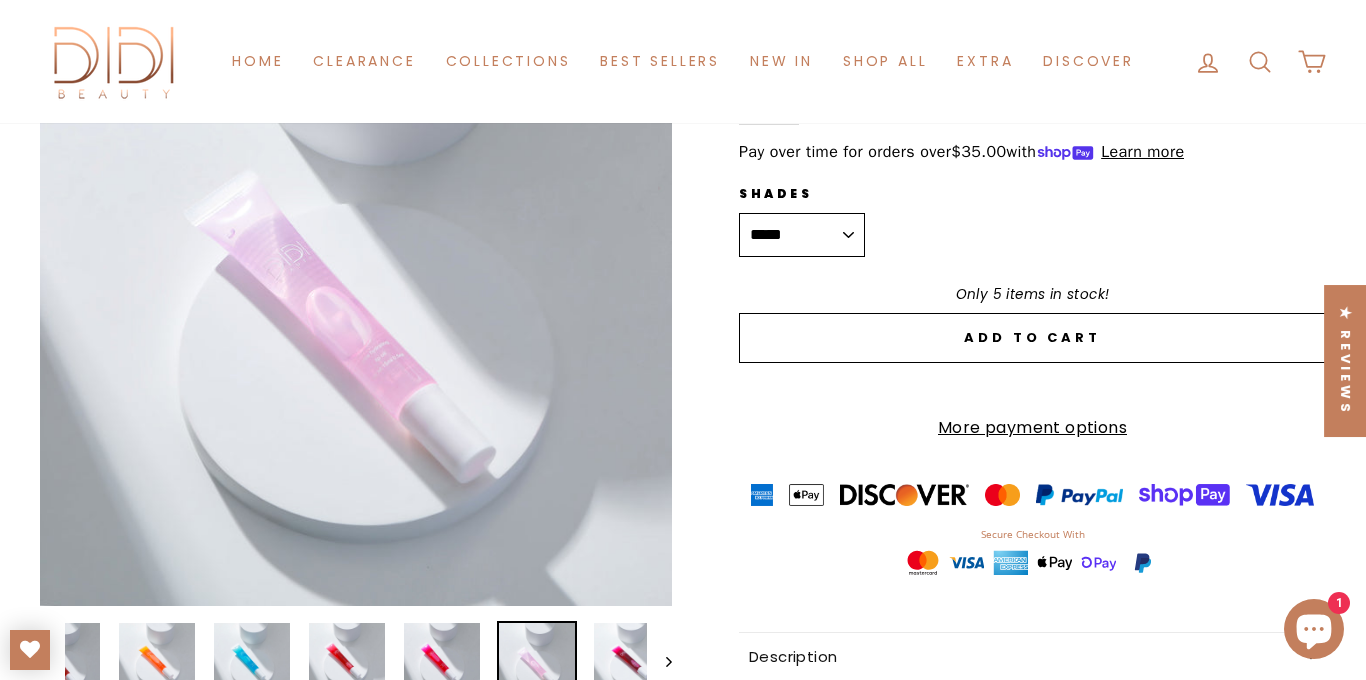 click on "Close (esc)" at bounding box center [356, 290] 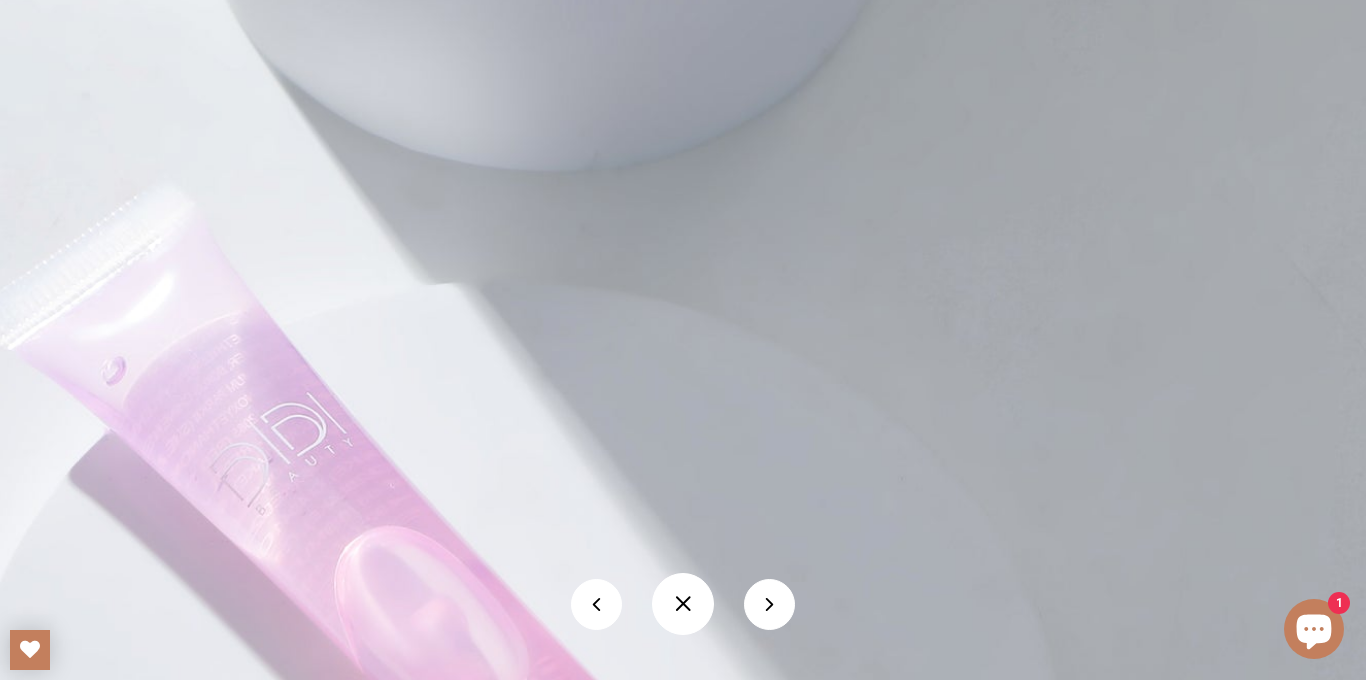 click at bounding box center [683, 604] 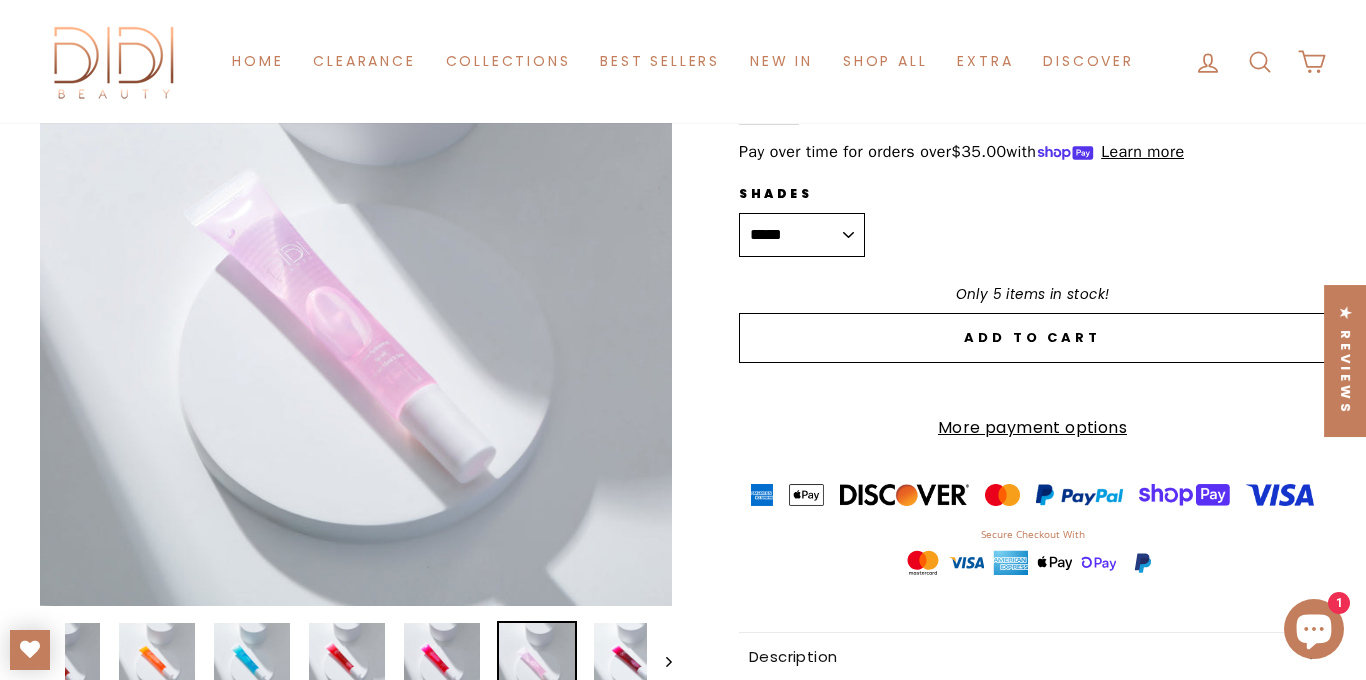 click on "**********" at bounding box center [1032, 371] 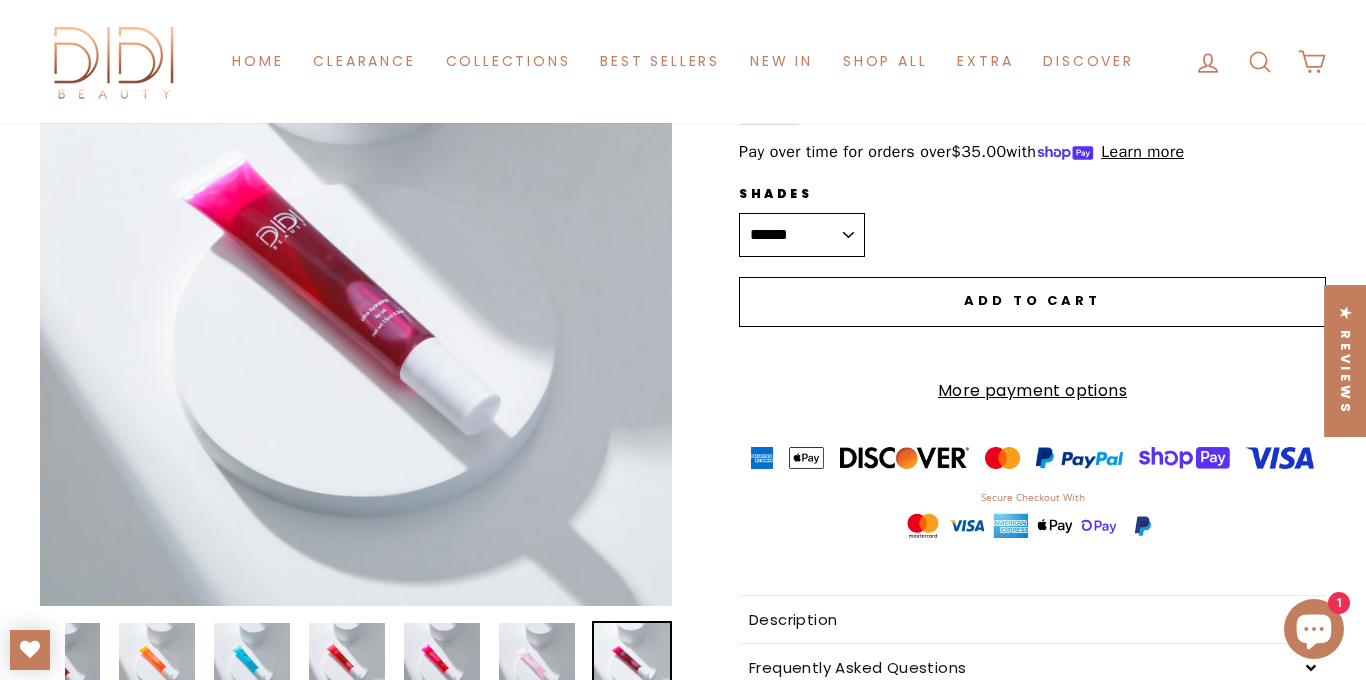 click on "Close (esc)" at bounding box center (356, 290) 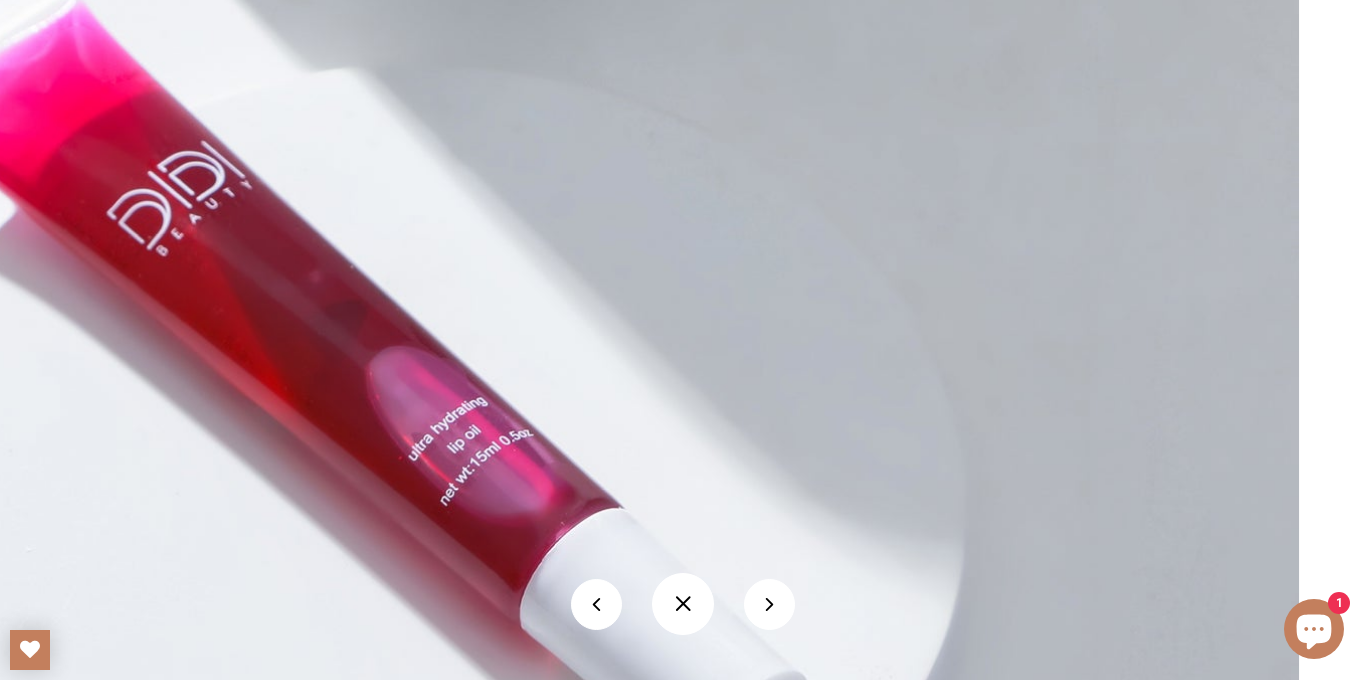 click at bounding box center (683, 604) 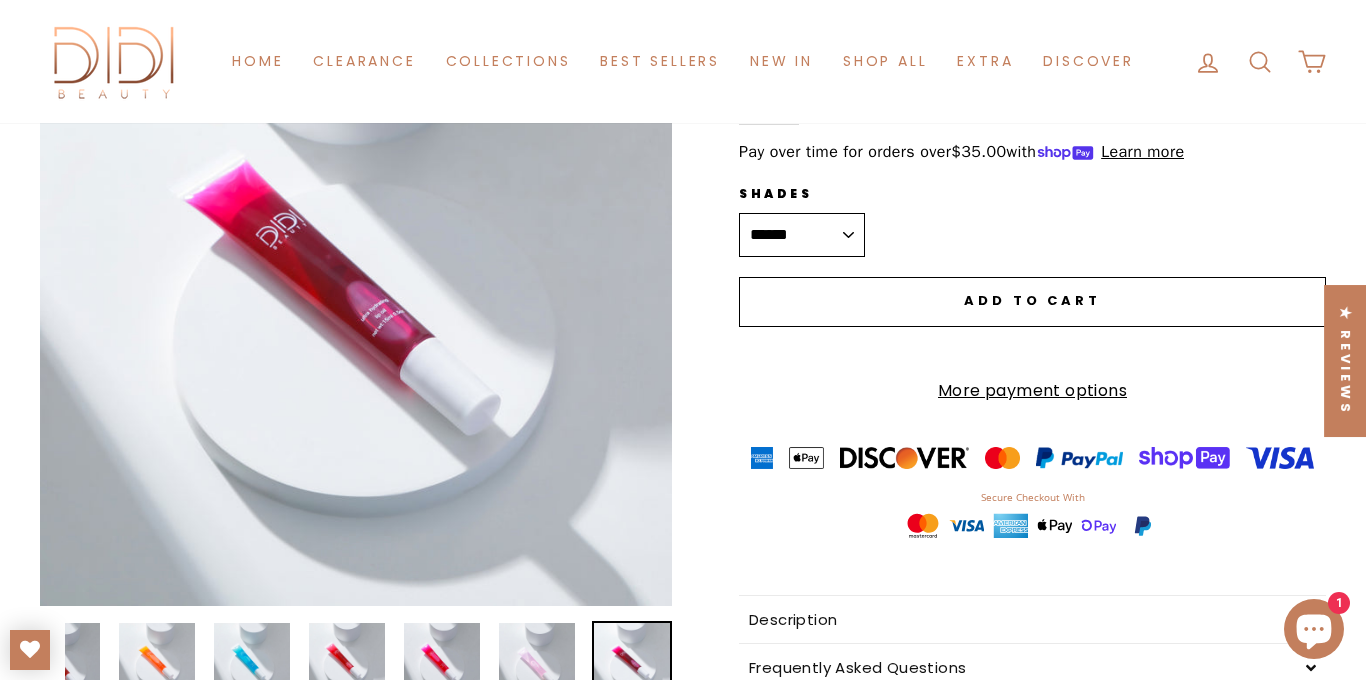 click on "**********" at bounding box center [802, 235] 